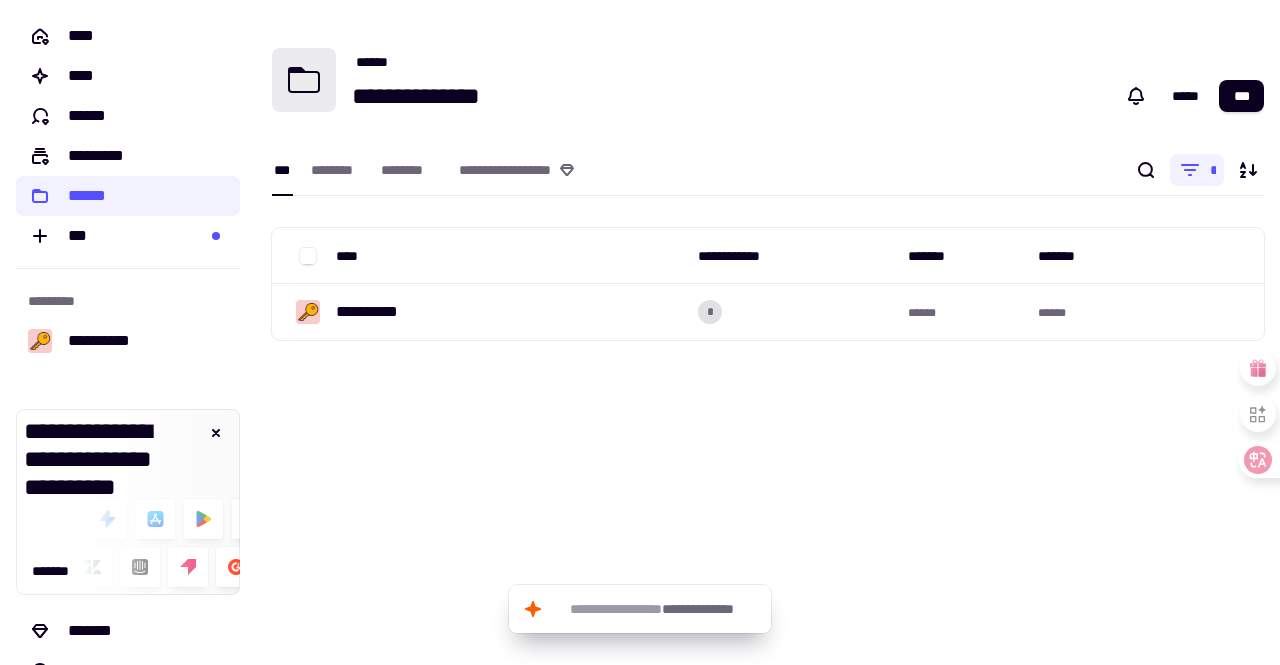 scroll, scrollTop: 0, scrollLeft: 0, axis: both 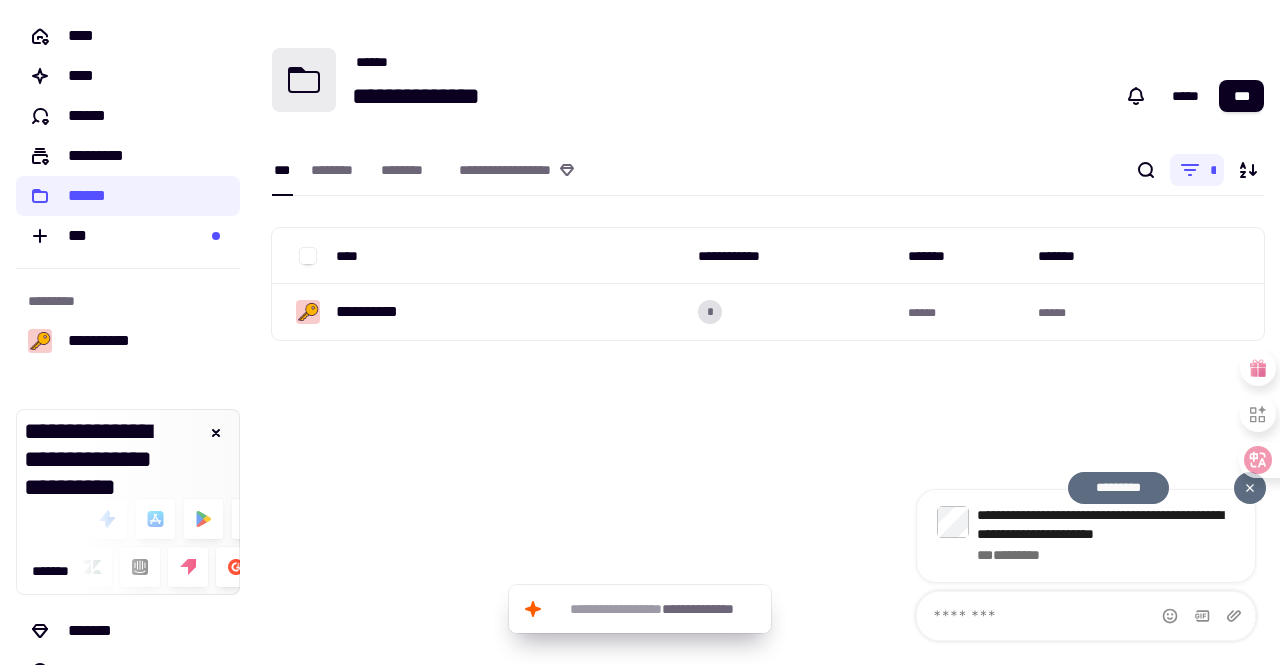 click 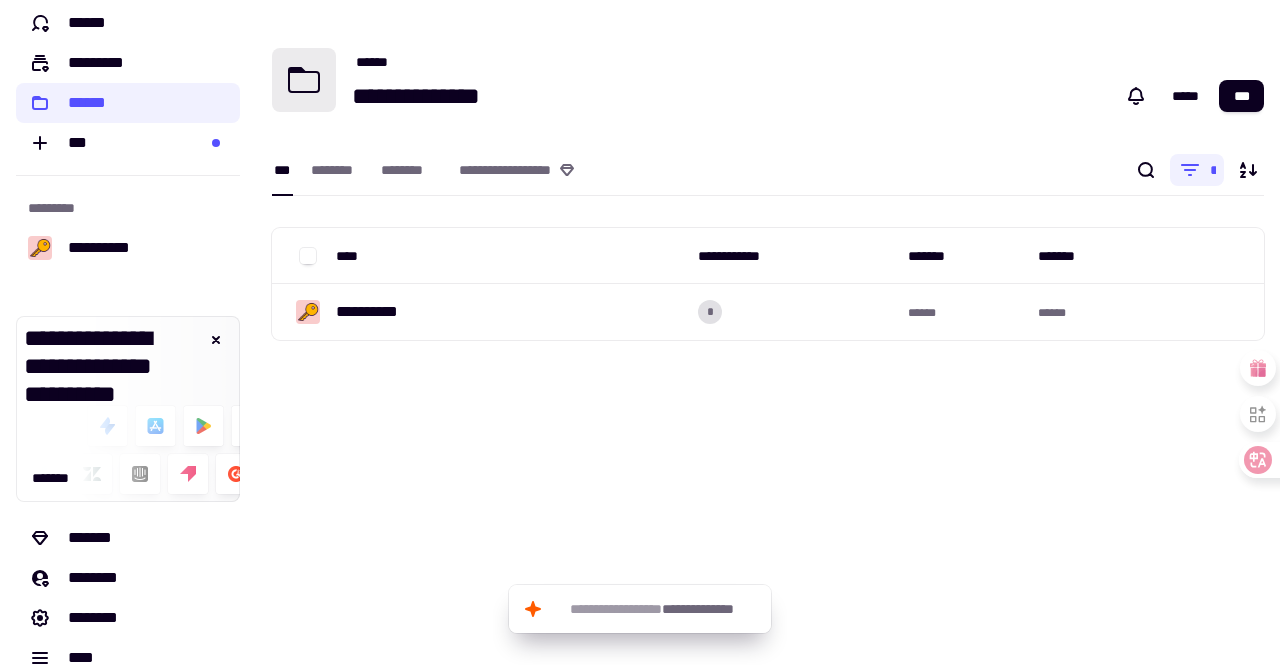 scroll, scrollTop: 122, scrollLeft: 0, axis: vertical 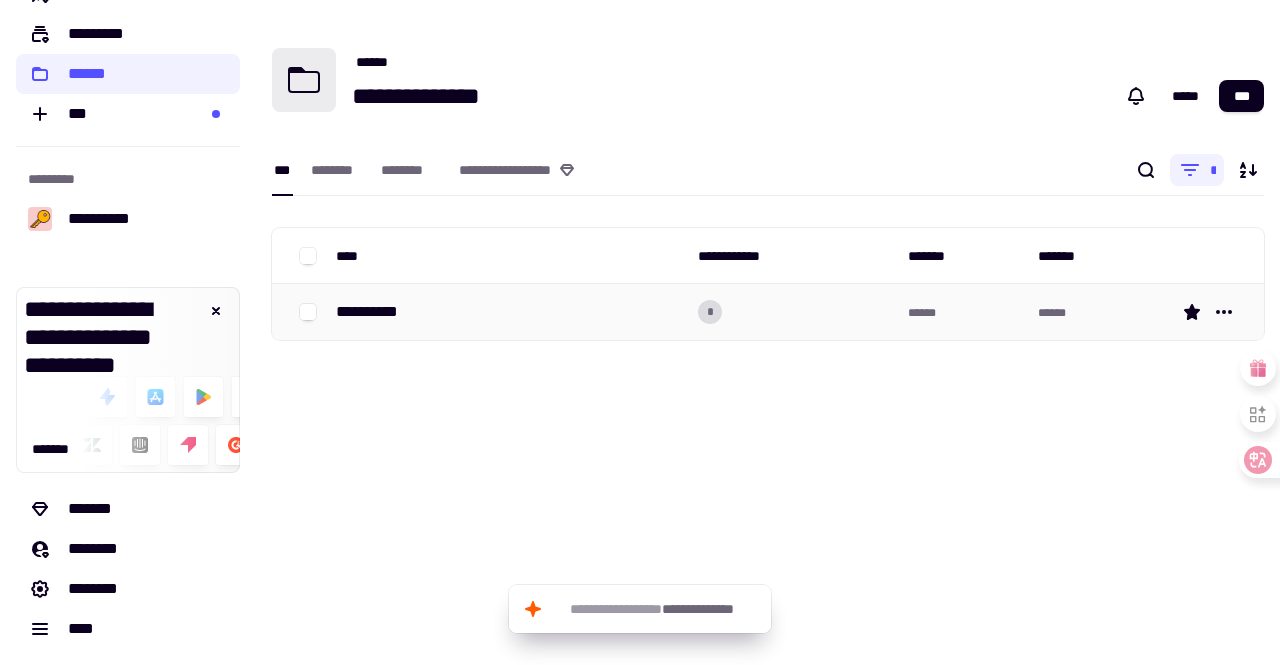 click on "**********" at bounding box center [375, 312] 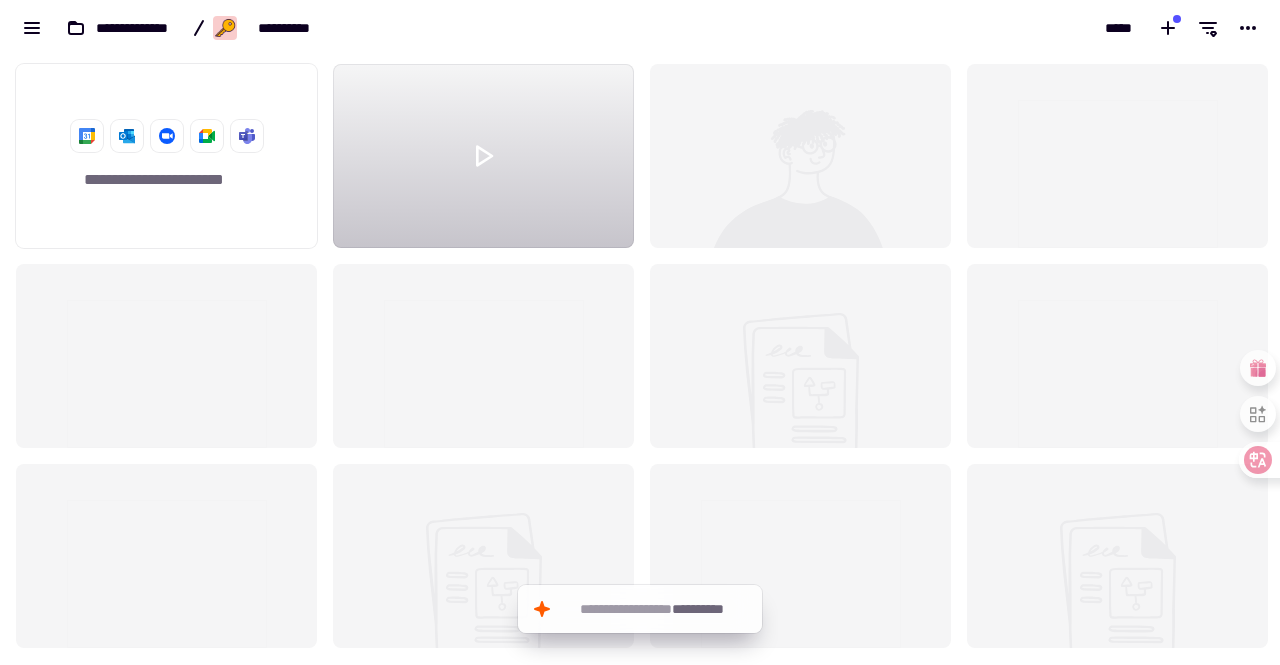 scroll, scrollTop: 16, scrollLeft: 16, axis: both 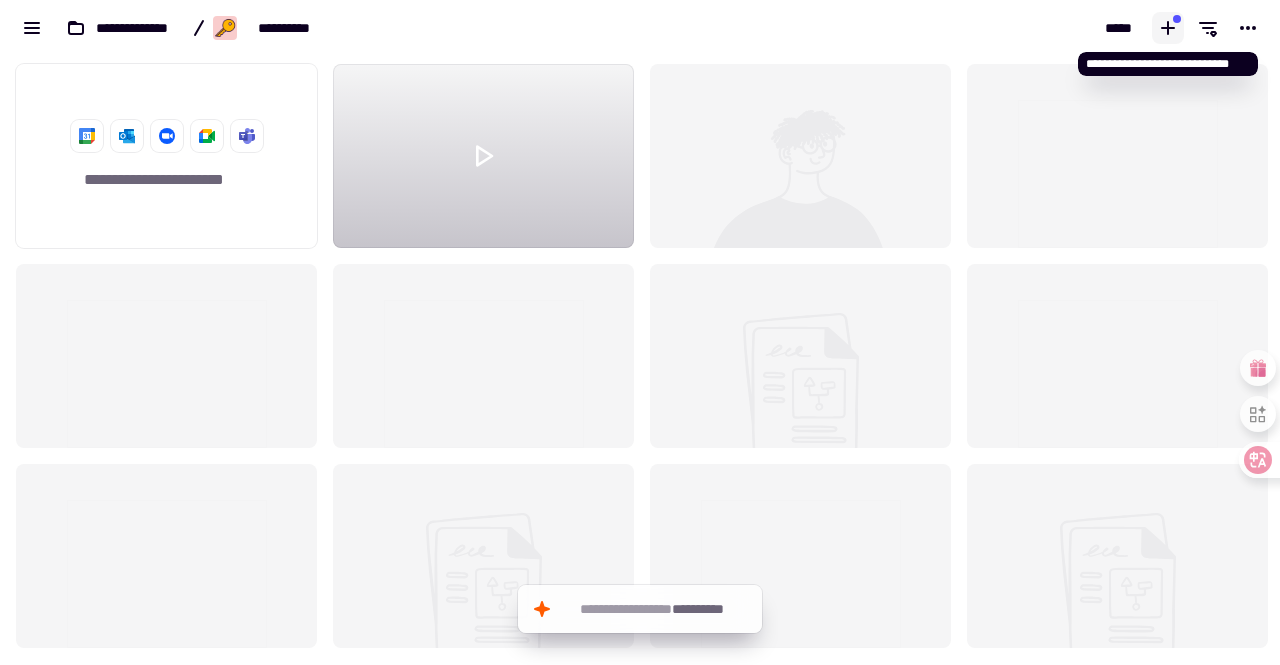 click 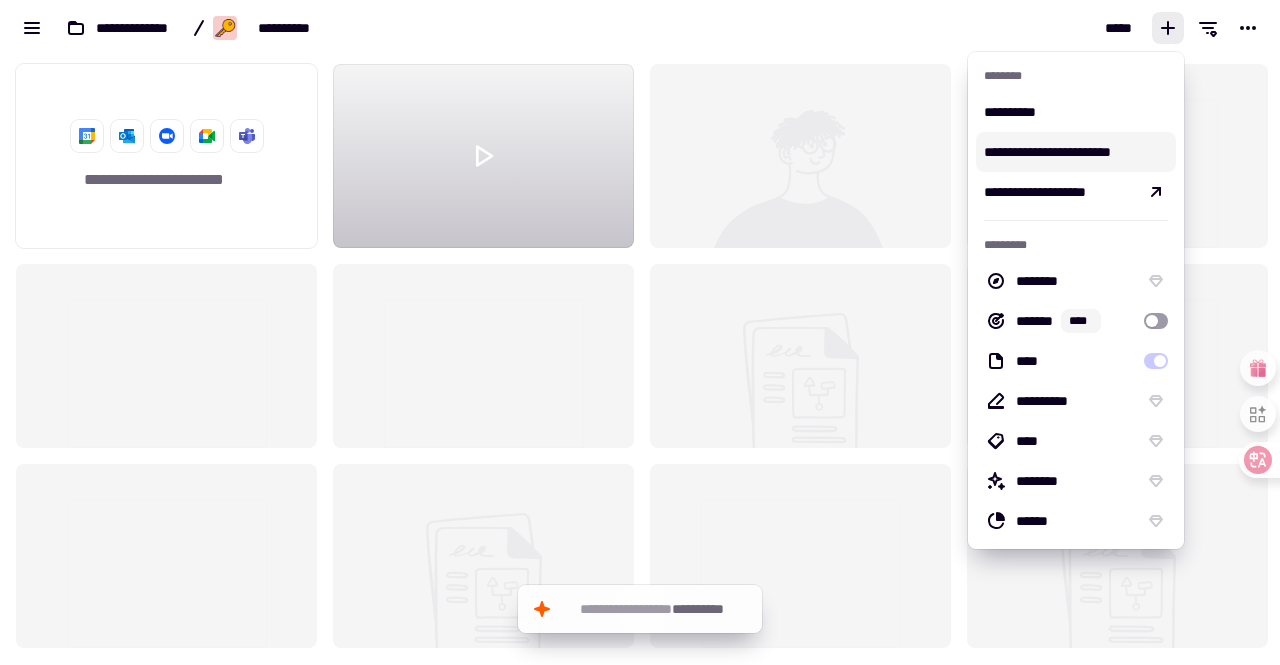 click on "**********" at bounding box center (1076, 152) 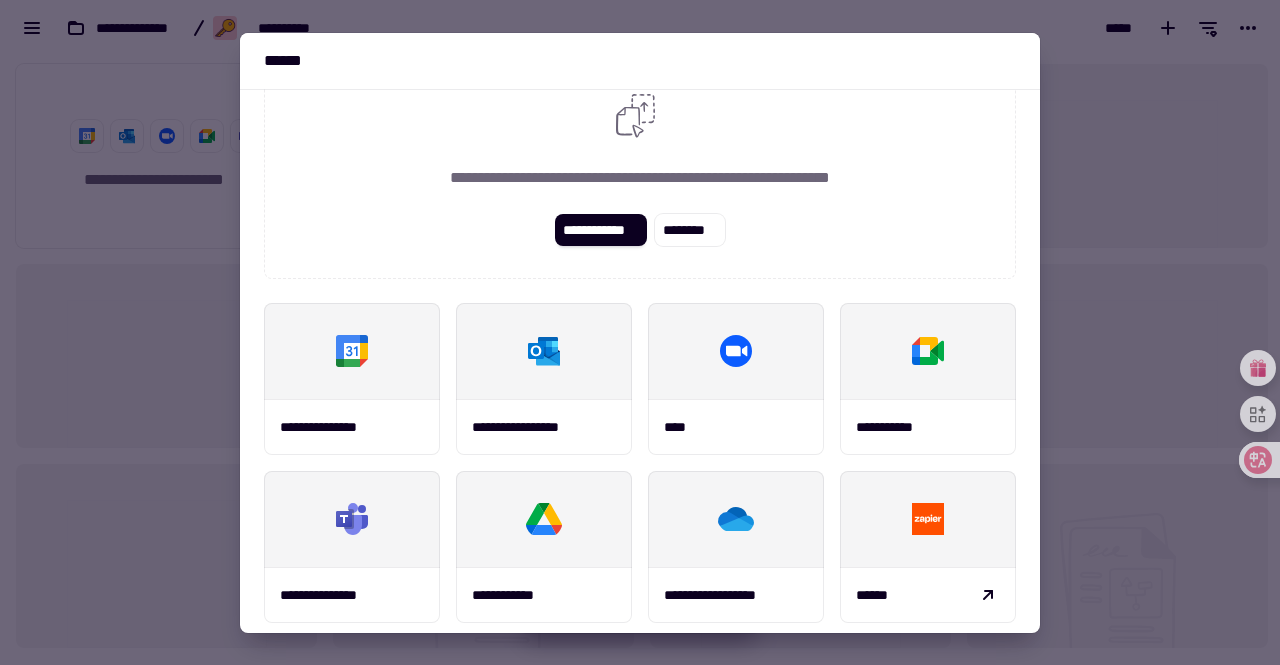 scroll, scrollTop: 53, scrollLeft: 0, axis: vertical 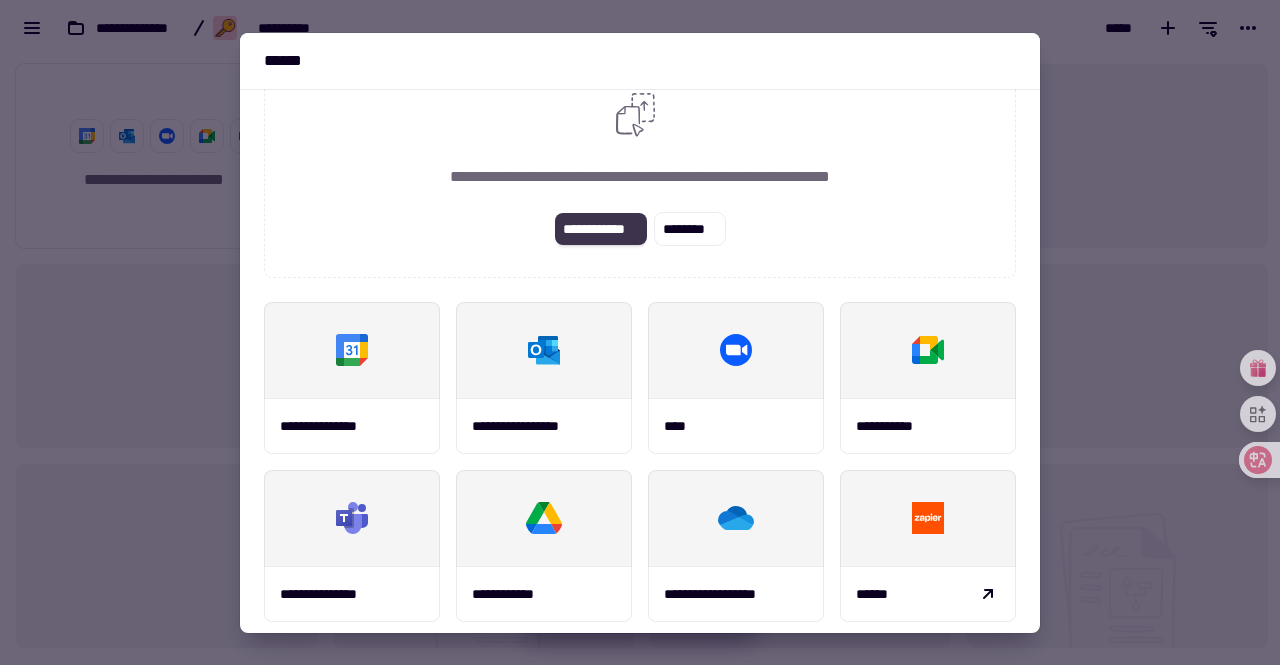 click on "**********" 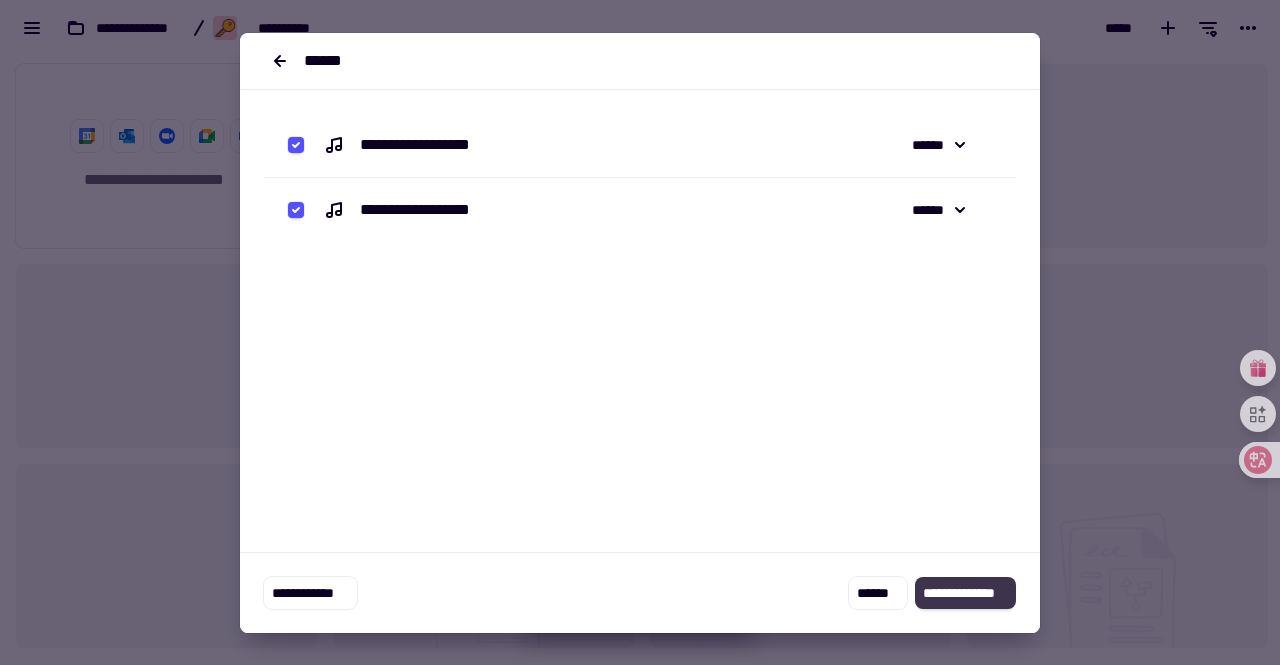 click on "**********" 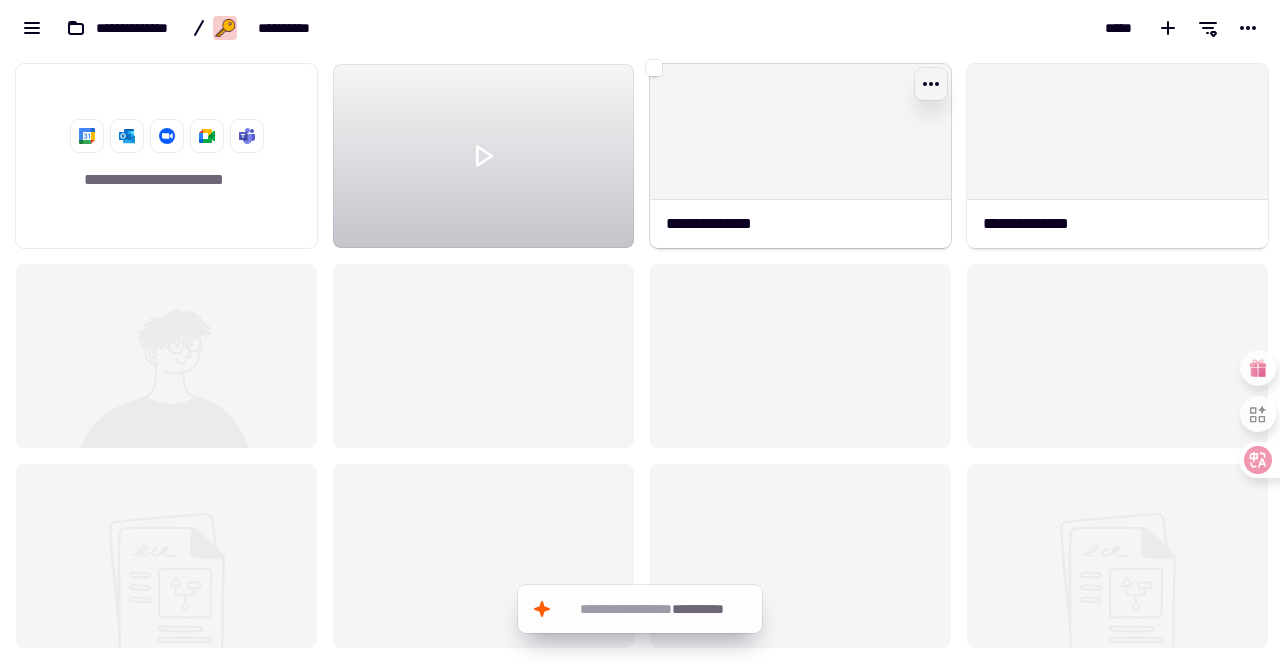 click 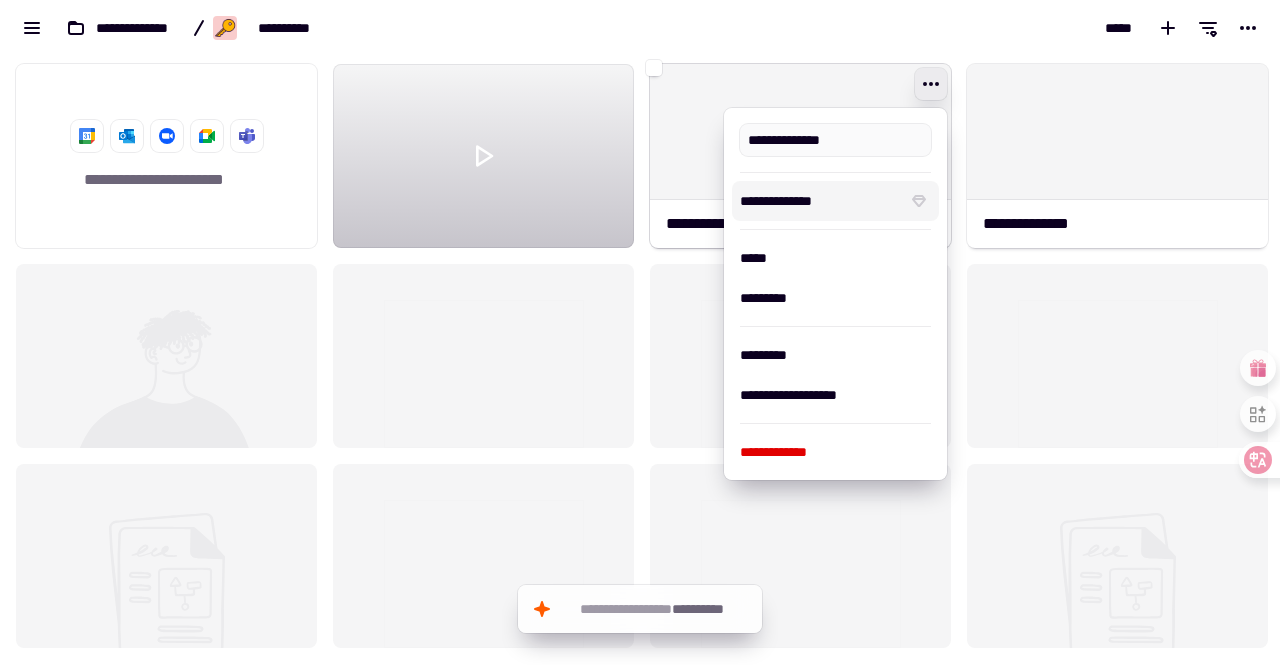 click on "**********" 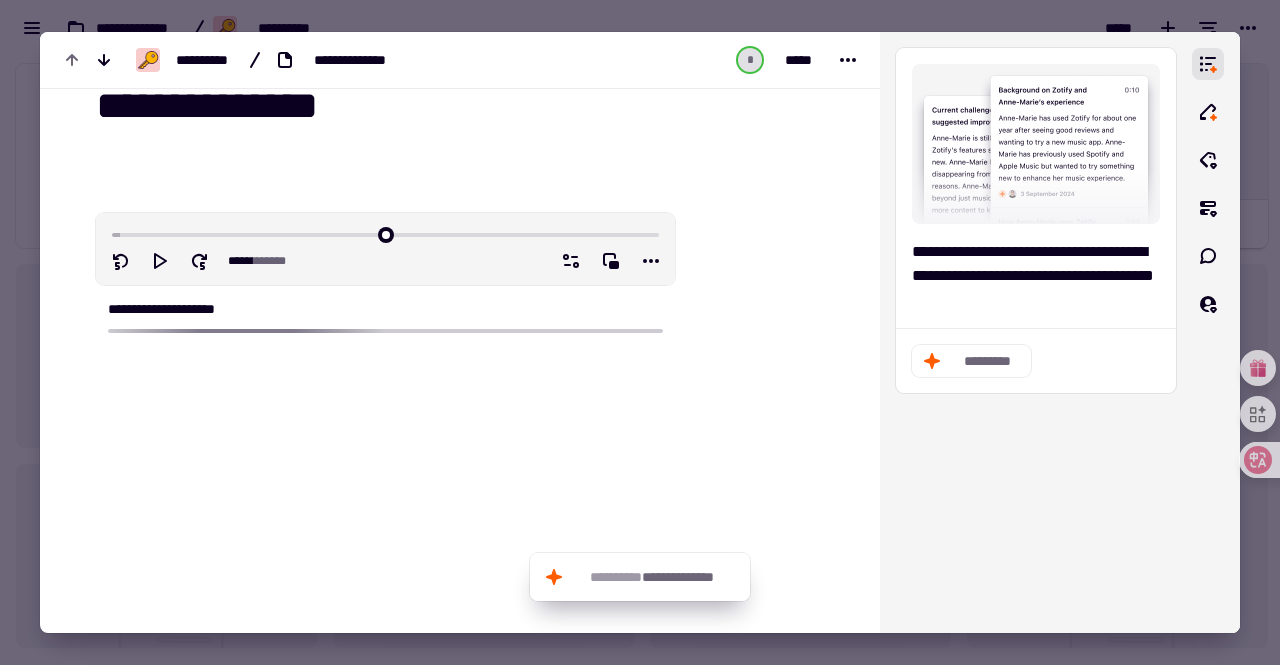 scroll, scrollTop: 0, scrollLeft: 0, axis: both 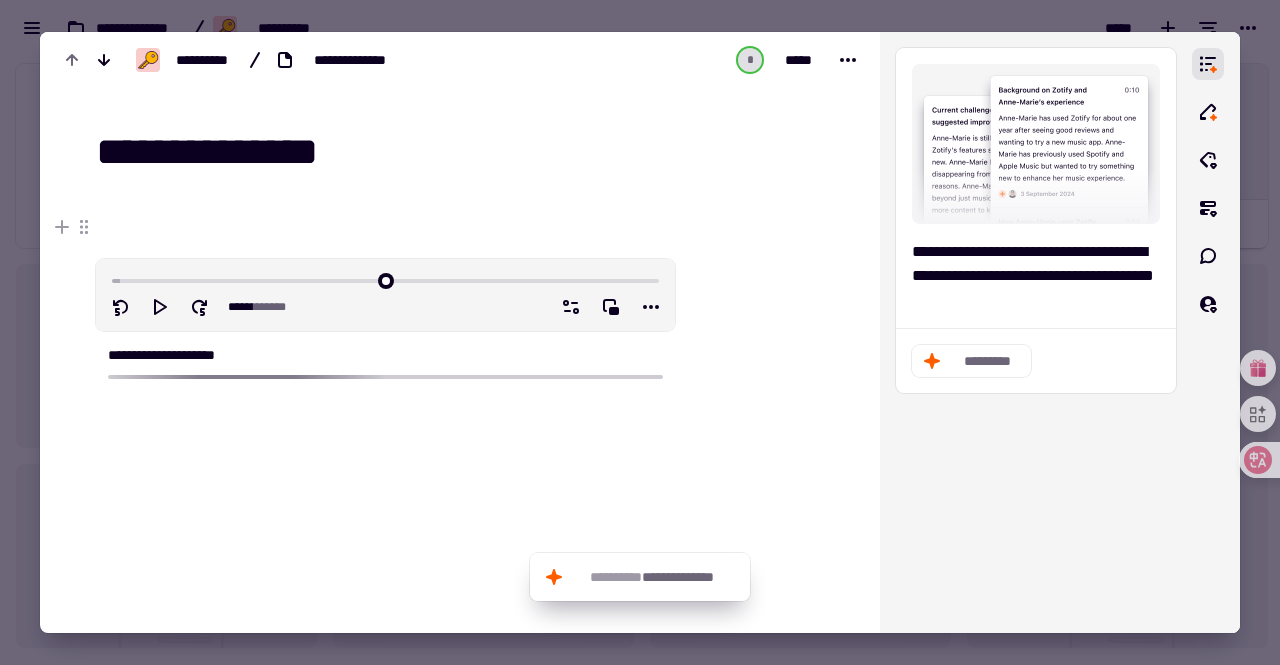 click at bounding box center [640, 332] 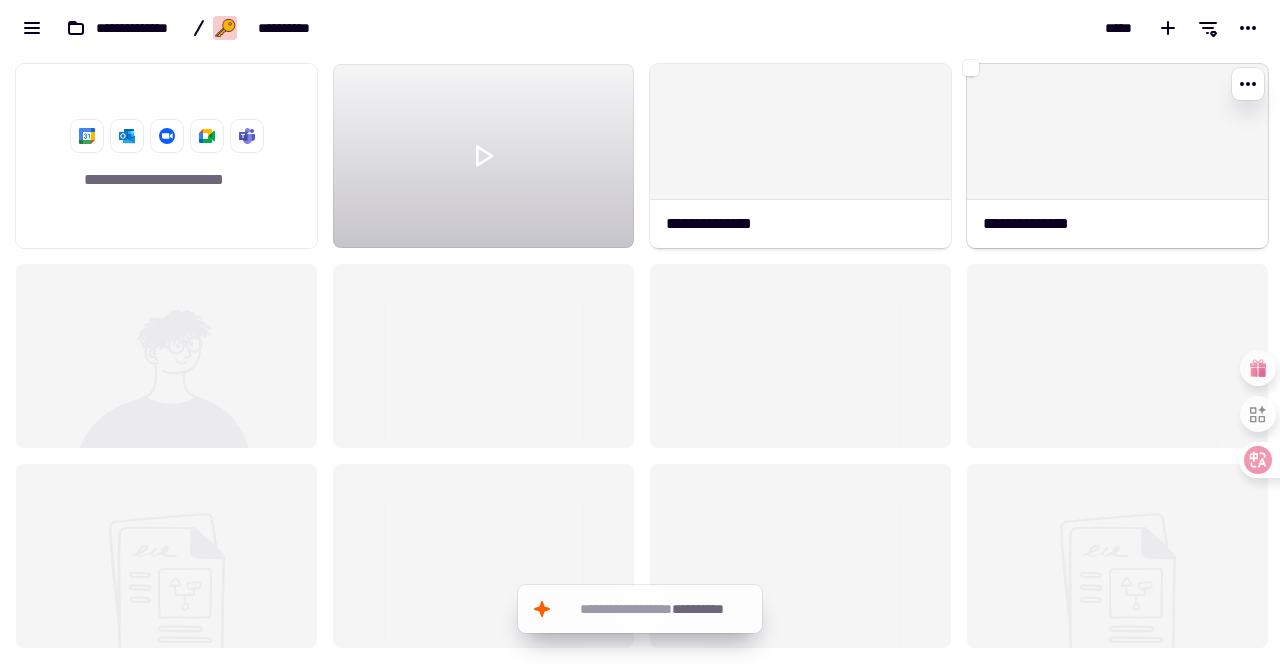 click 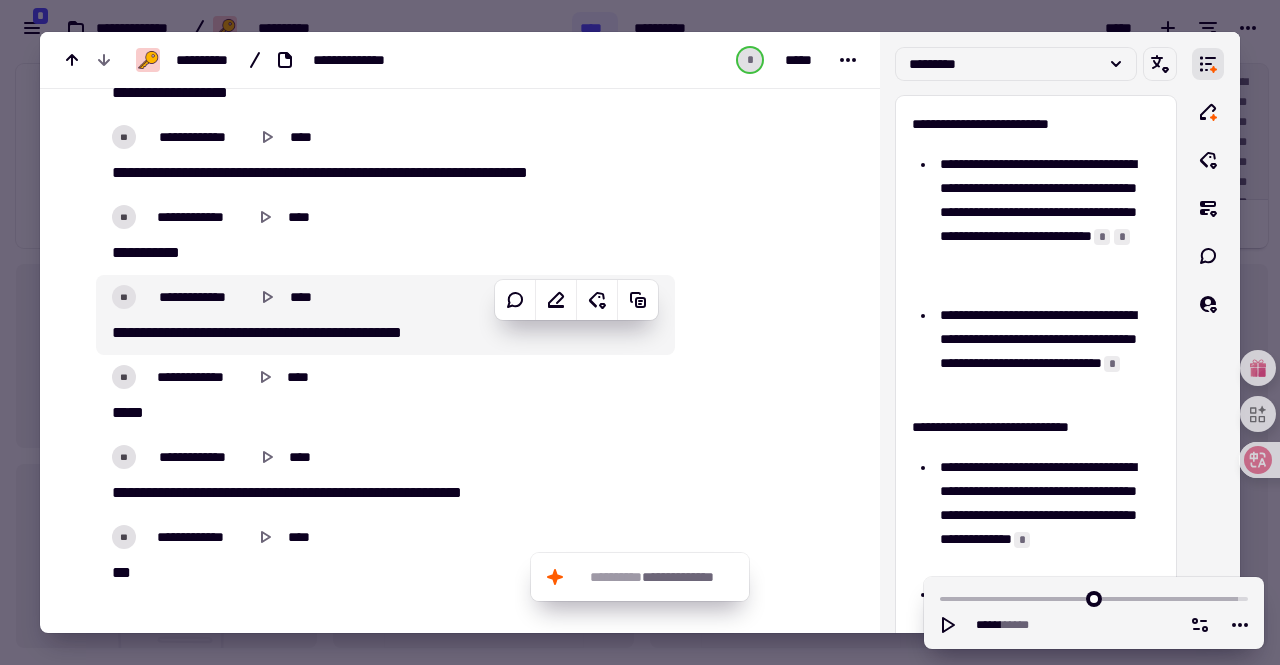 scroll, scrollTop: 5090, scrollLeft: 0, axis: vertical 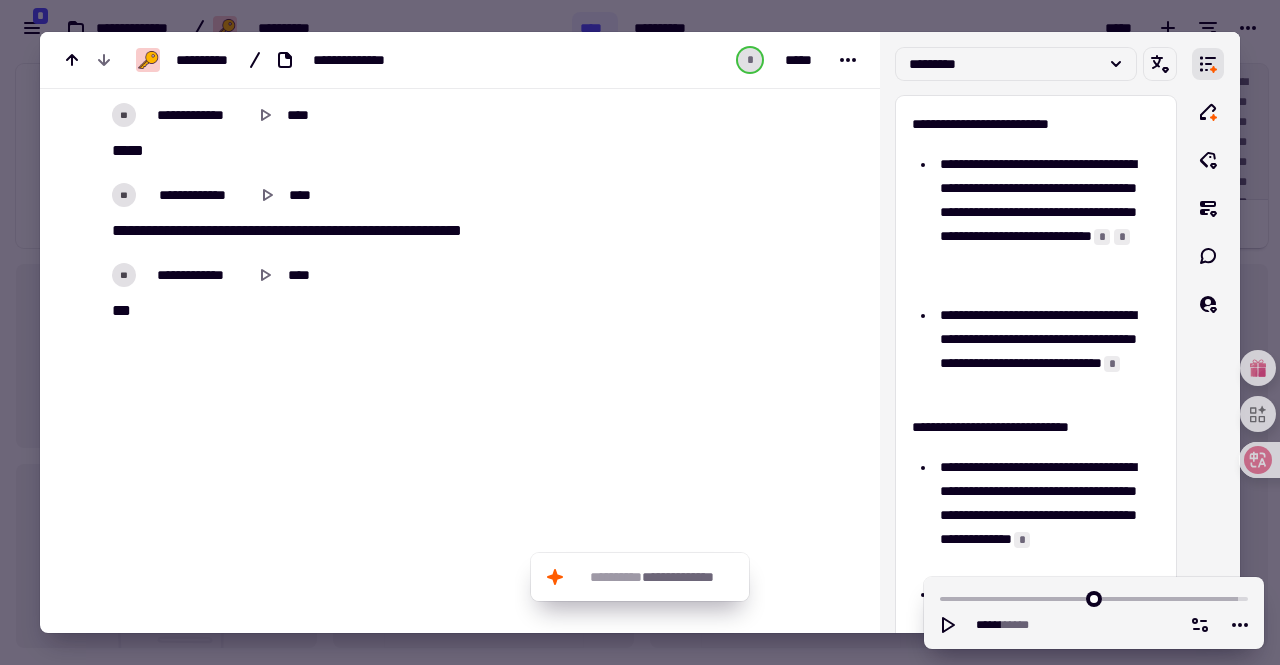 click at bounding box center [640, 332] 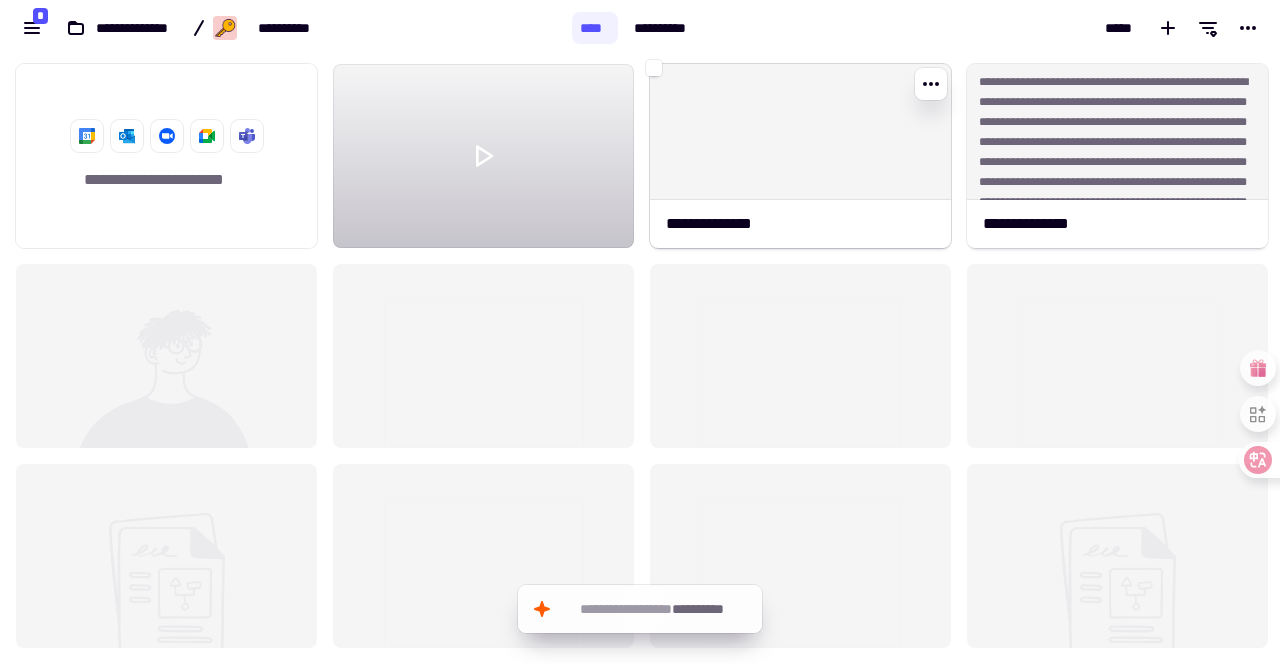 click 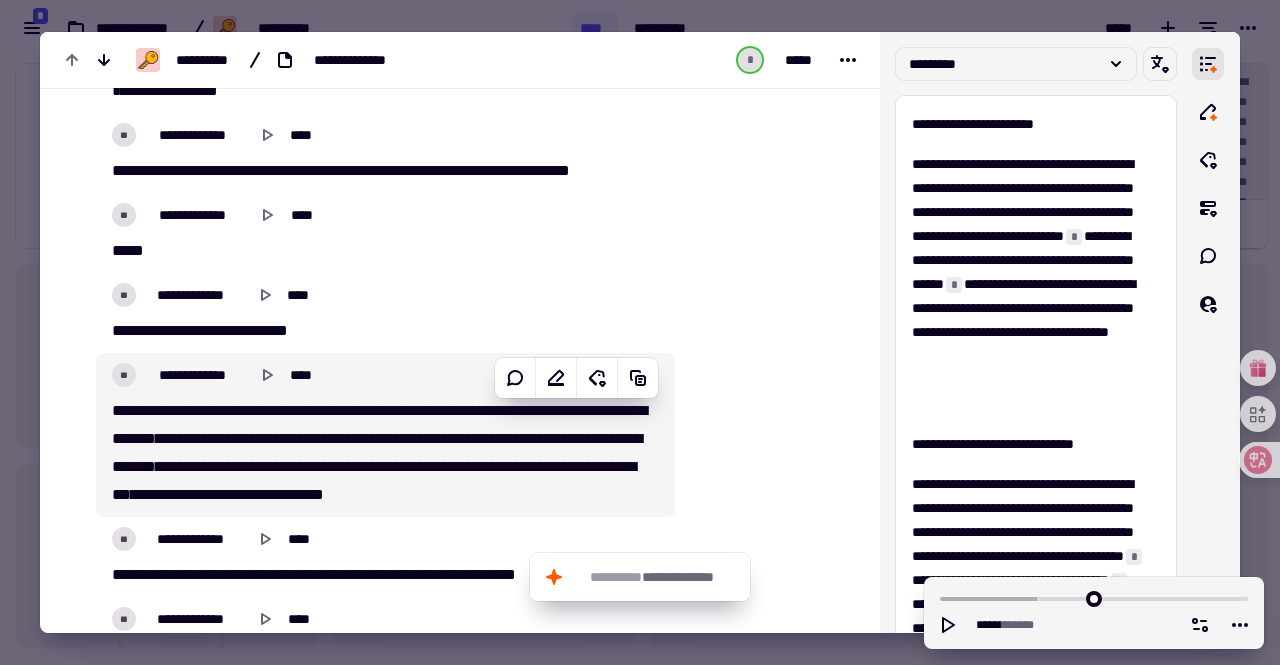scroll, scrollTop: 1562, scrollLeft: 0, axis: vertical 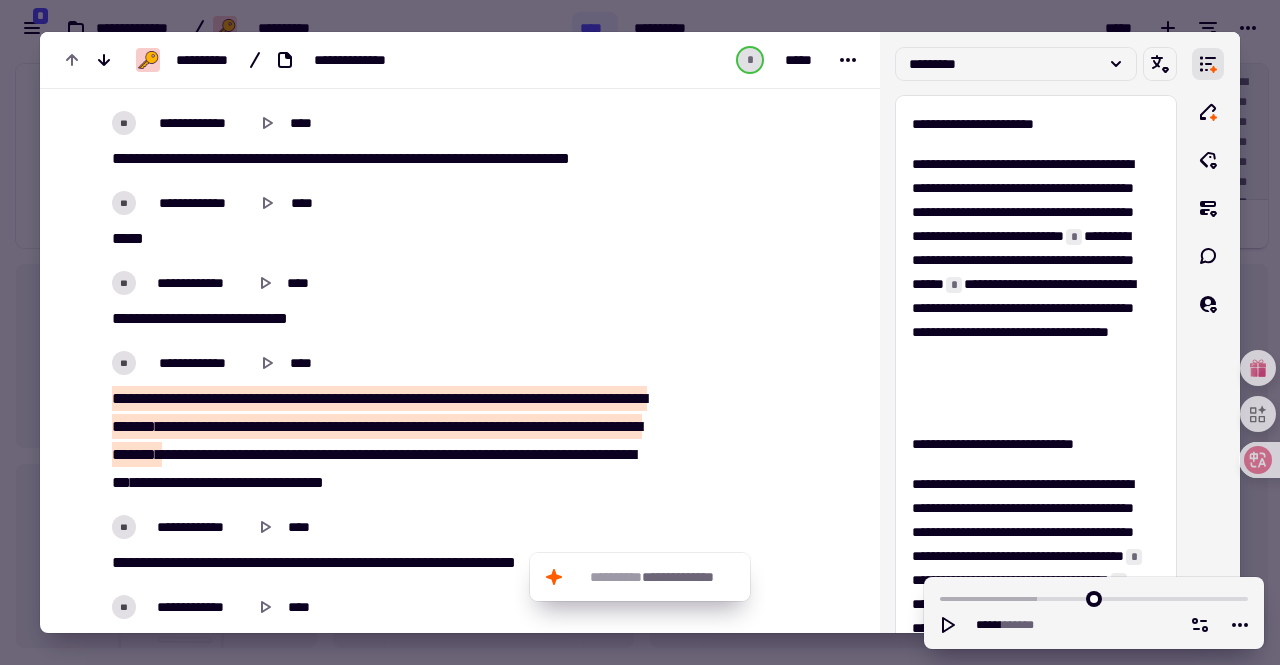 click at bounding box center (640, 332) 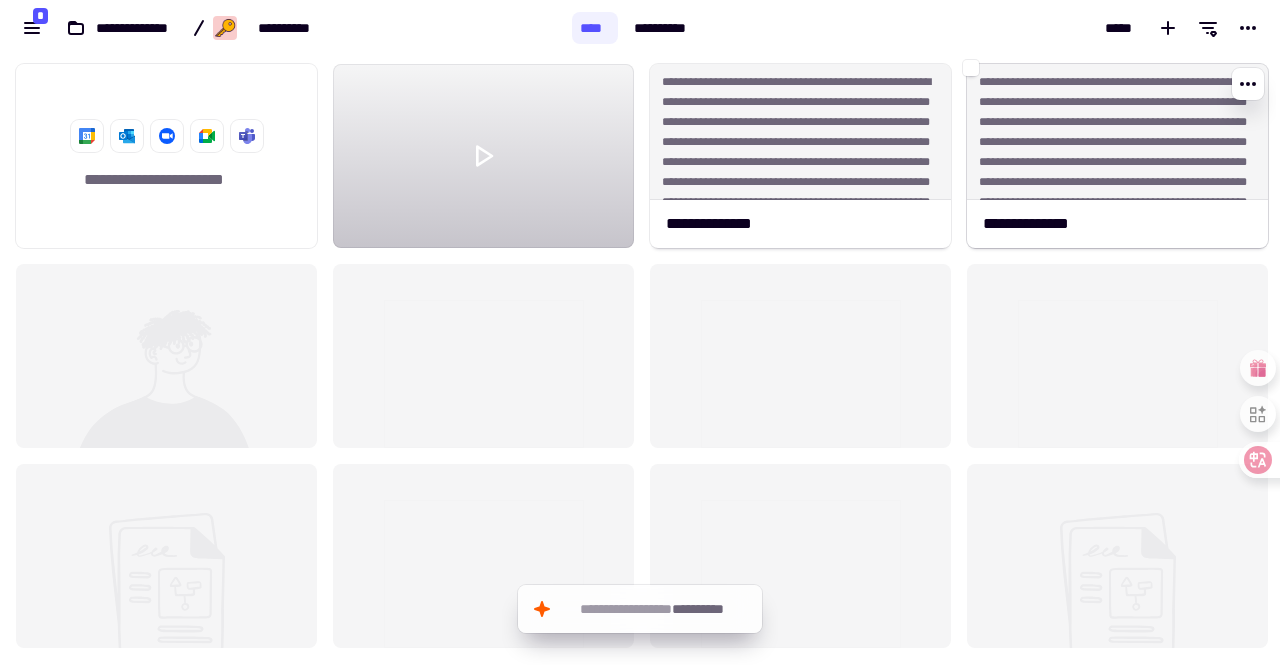 click on "**********" 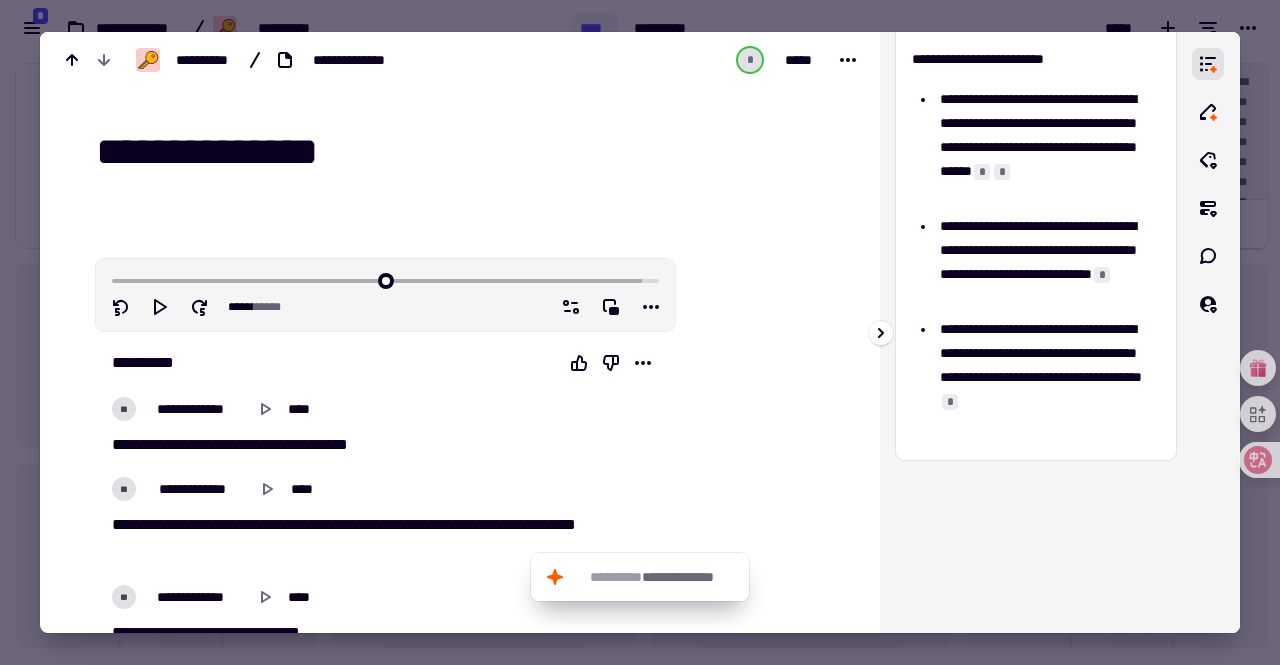 scroll, scrollTop: 673, scrollLeft: 0, axis: vertical 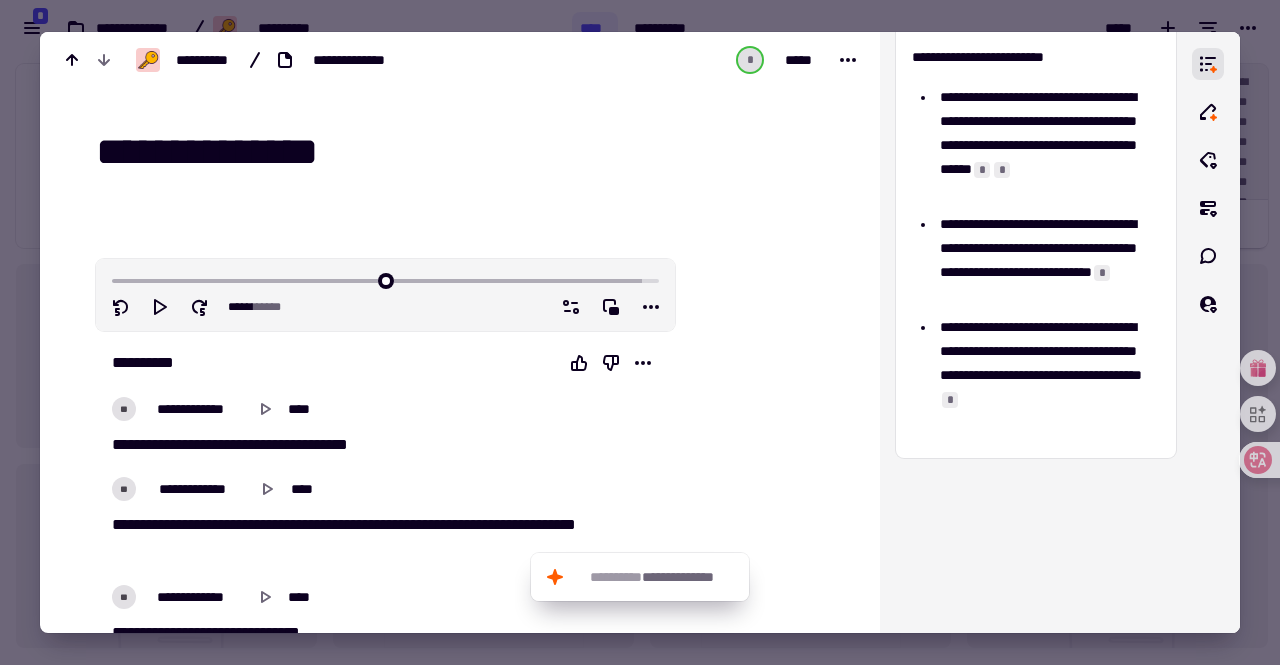 click at bounding box center (640, 332) 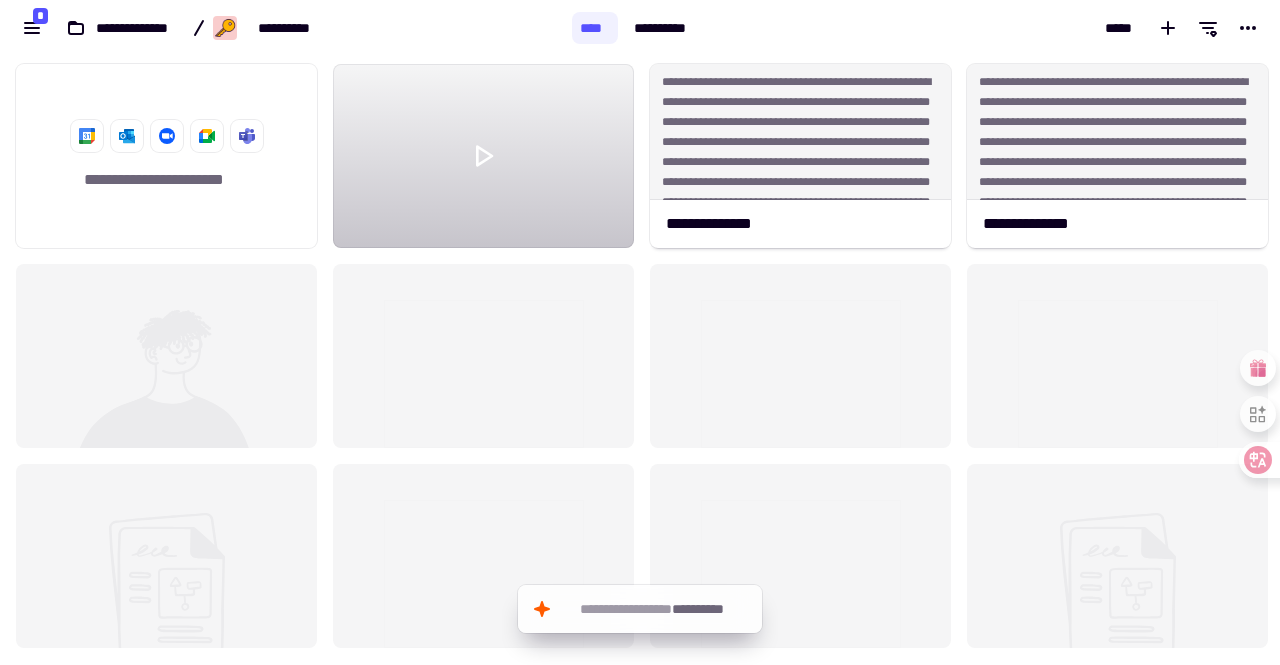 drag, startPoint x: 1160, startPoint y: 30, endPoint x: 989, endPoint y: 1, distance: 173.44164 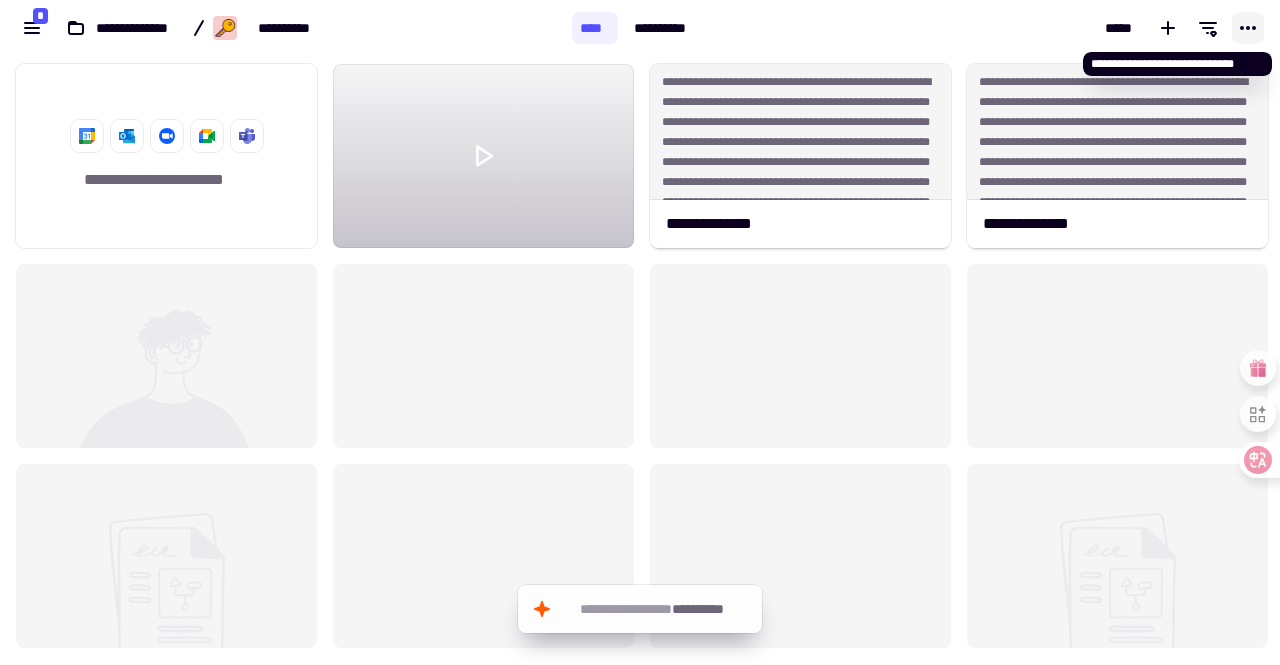 click 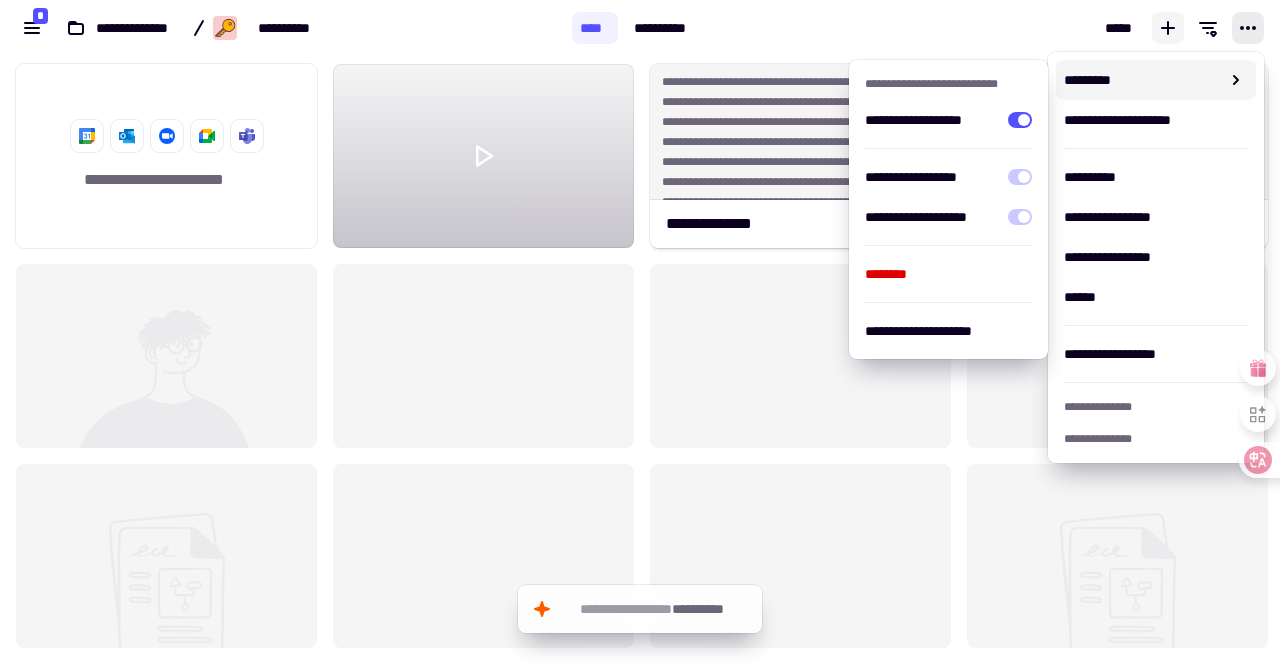 click 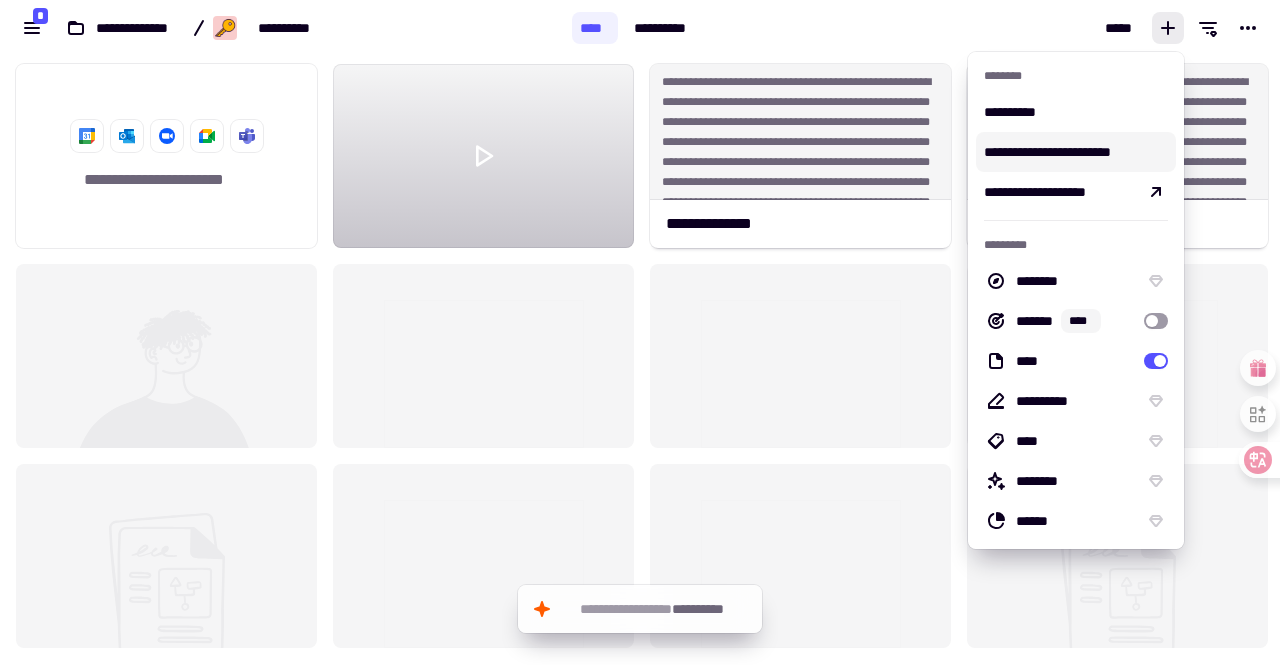 click on "**********" at bounding box center [1076, 152] 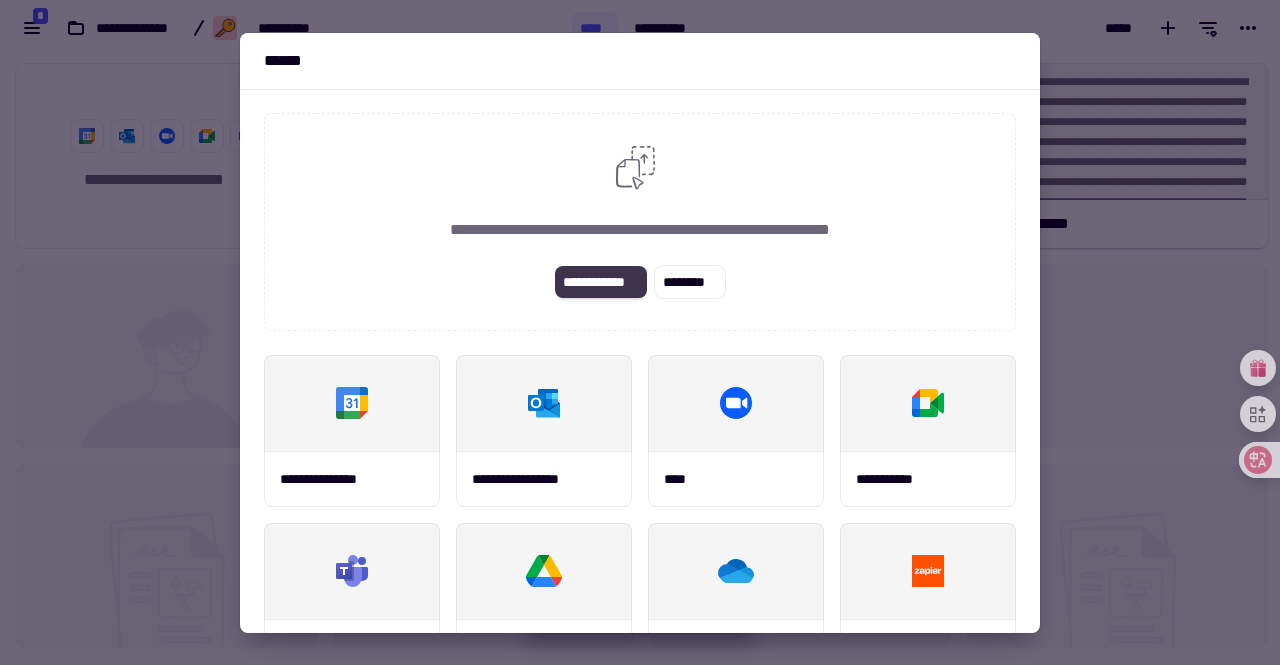 click on "**********" 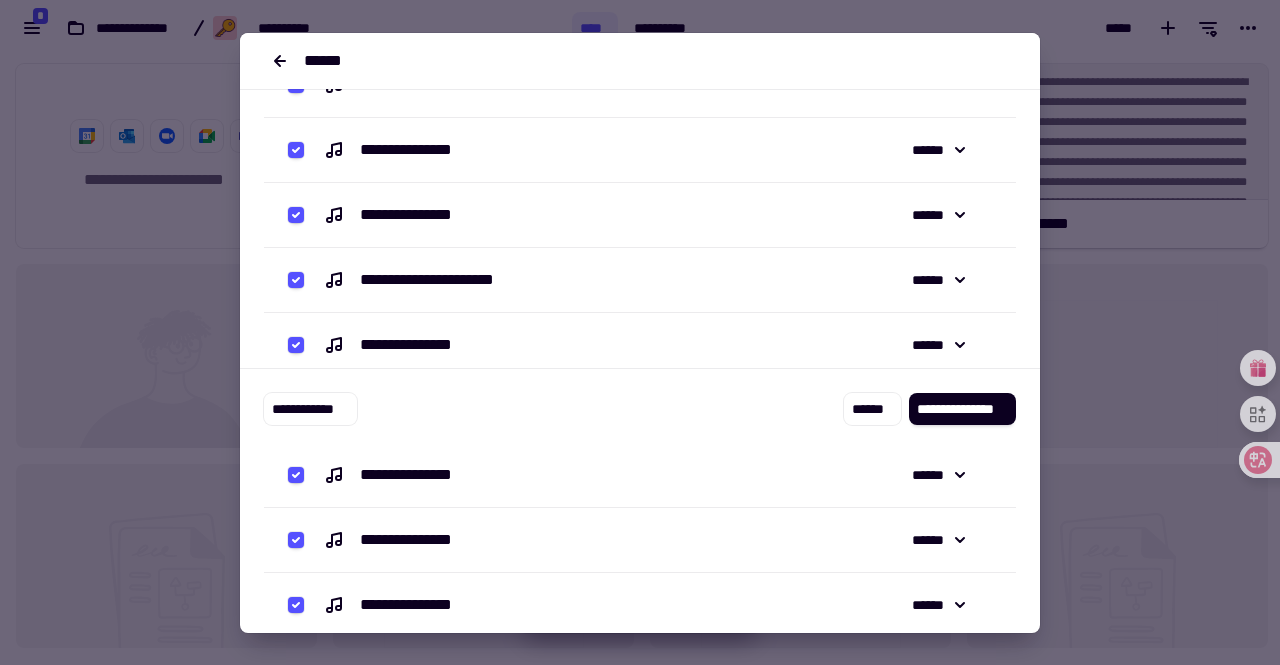 scroll, scrollTop: 0, scrollLeft: 0, axis: both 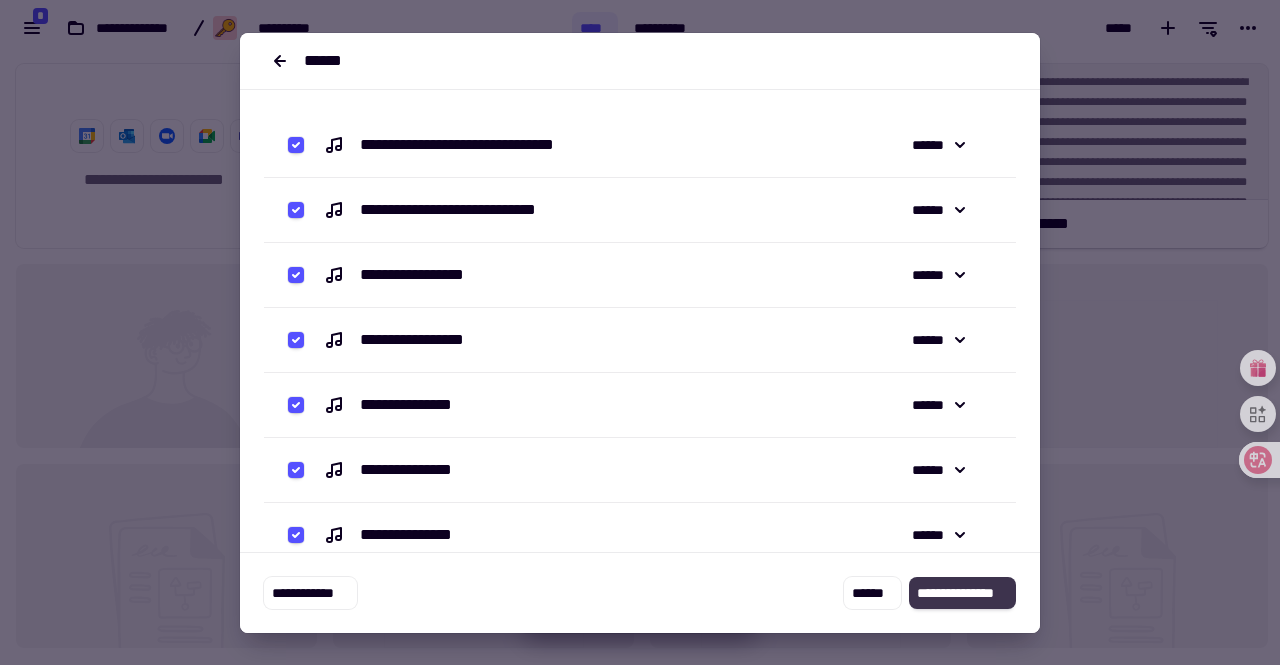 click on "**********" 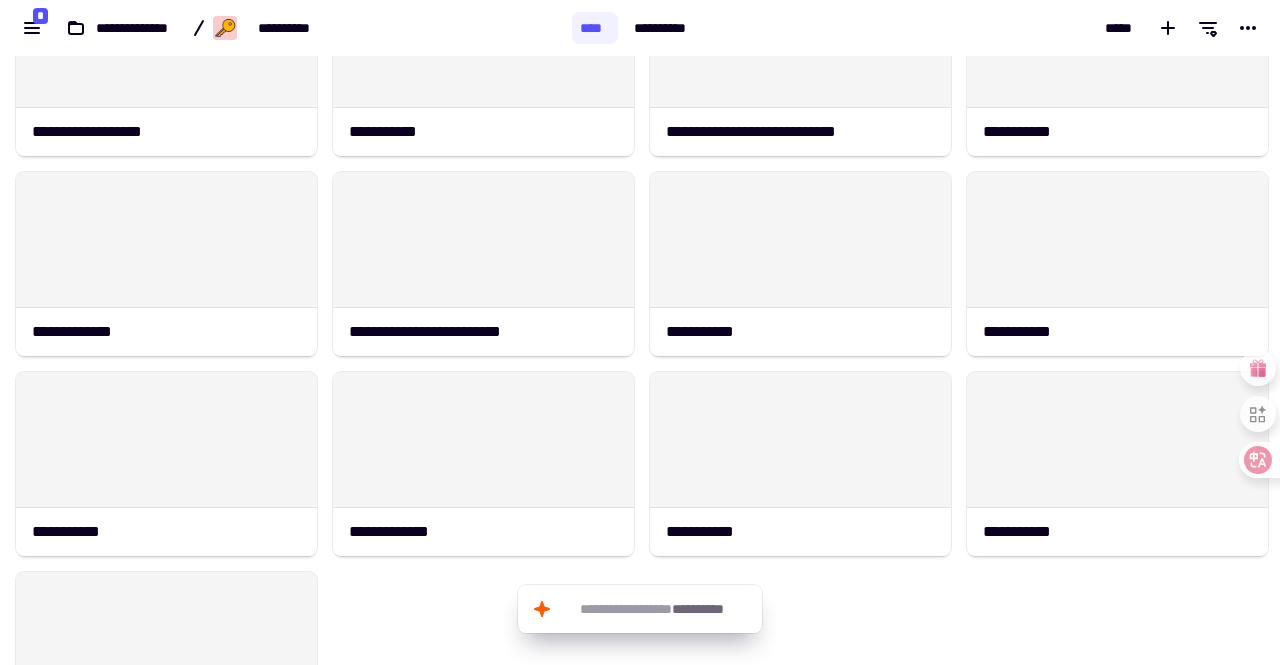scroll, scrollTop: 0, scrollLeft: 0, axis: both 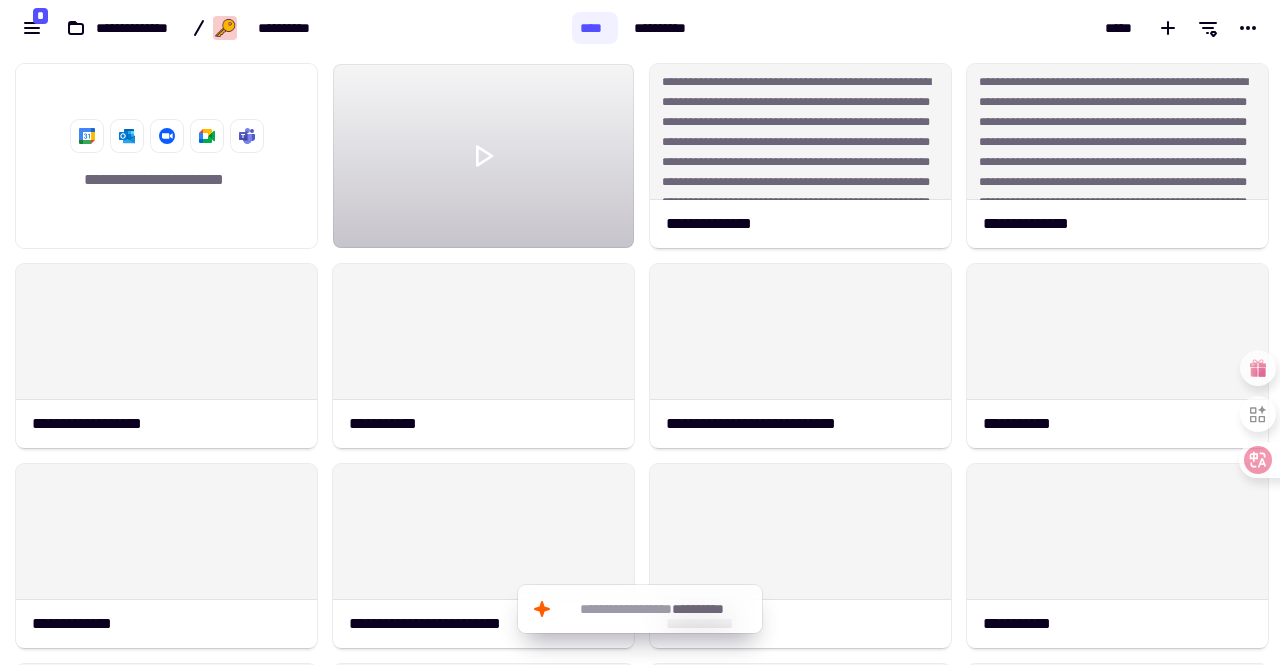 drag, startPoint x: 536, startPoint y: 73, endPoint x: 485, endPoint y: 36, distance: 63.007935 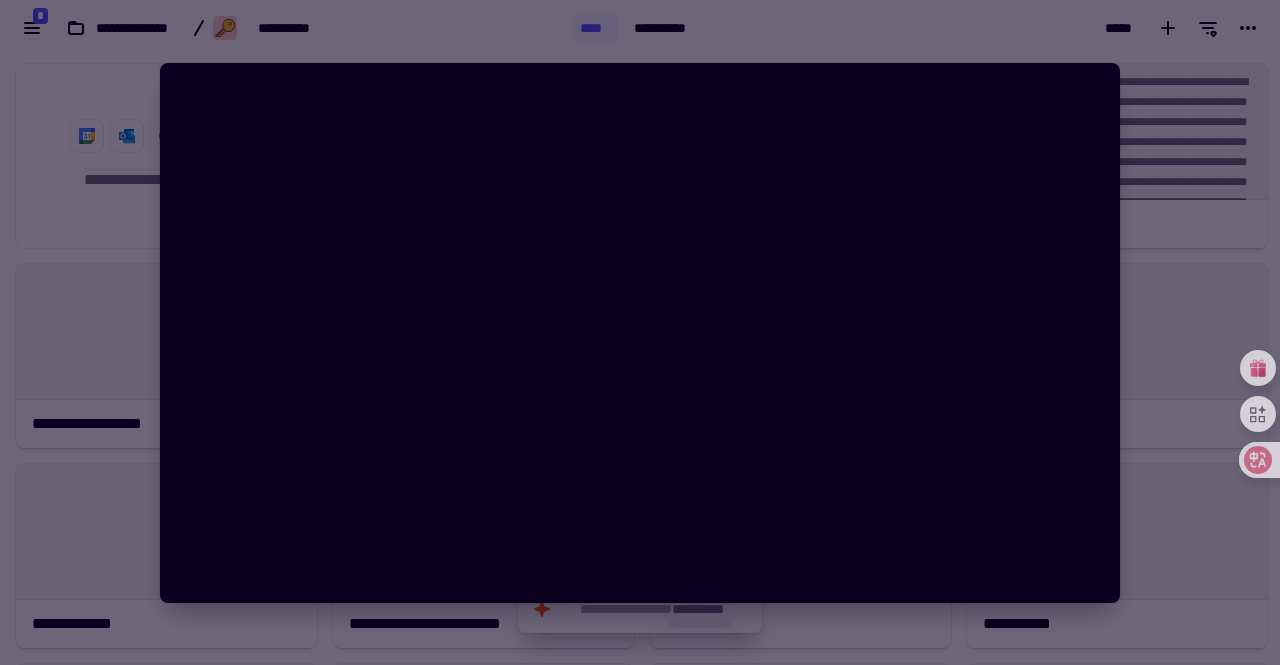click at bounding box center [640, 332] 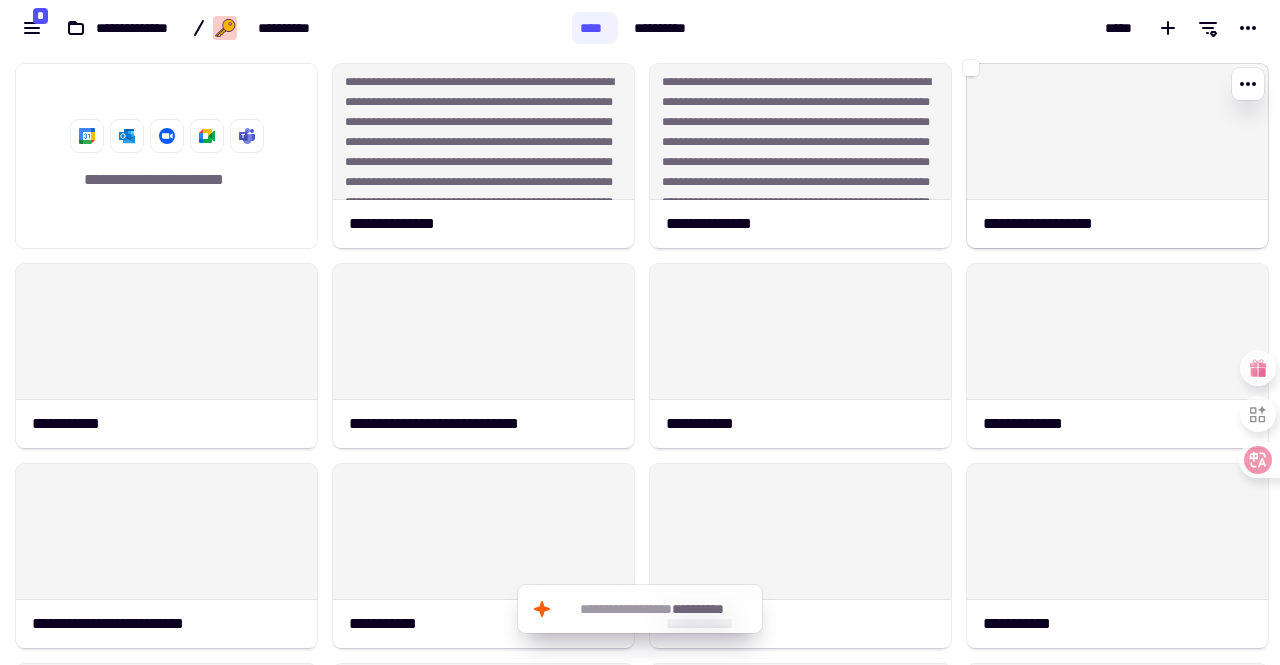 click 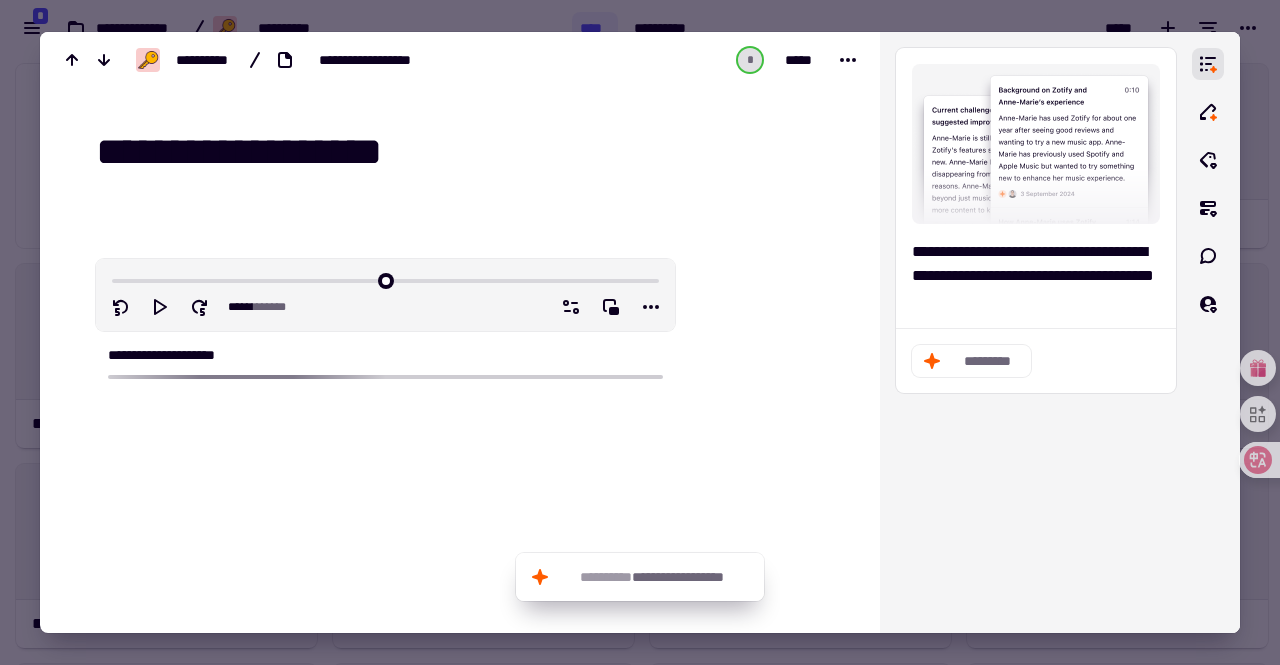 click at bounding box center (640, 332) 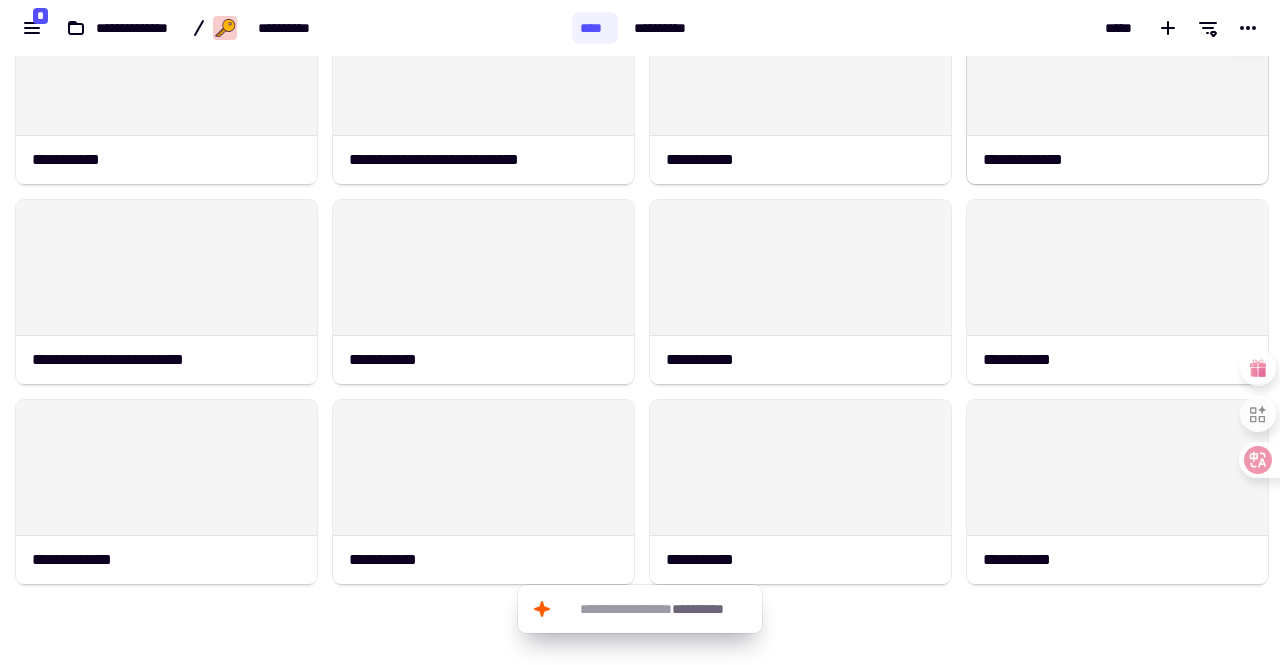 scroll, scrollTop: 266, scrollLeft: 0, axis: vertical 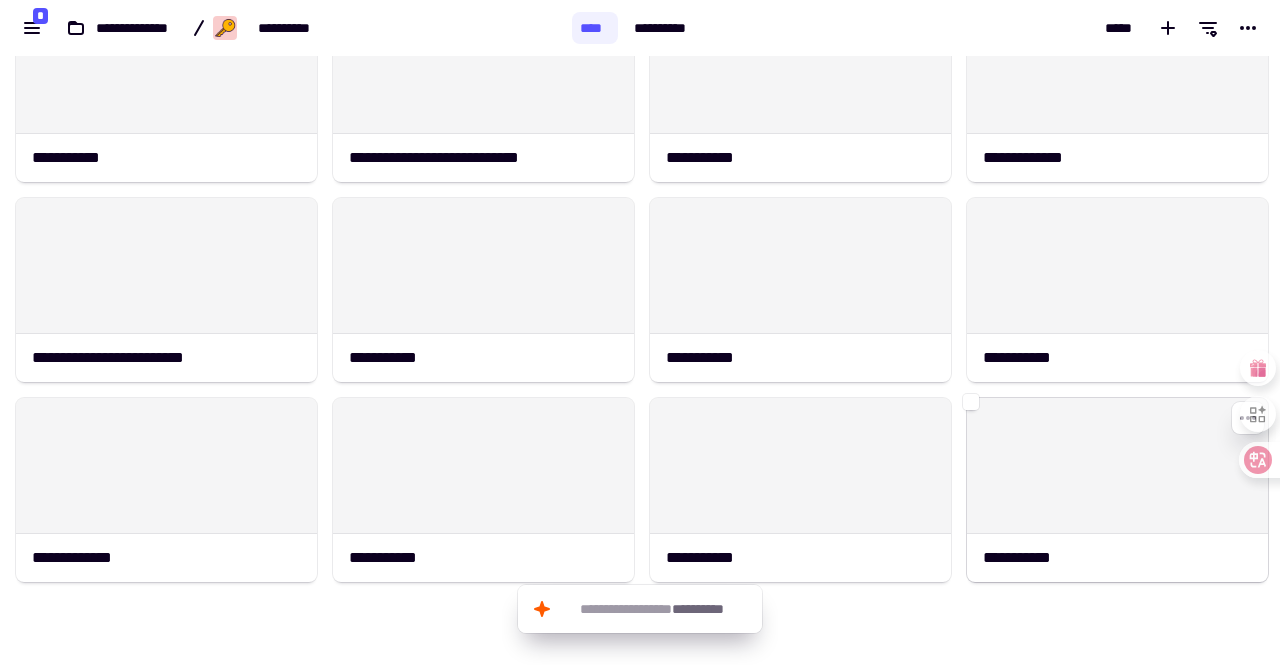 click 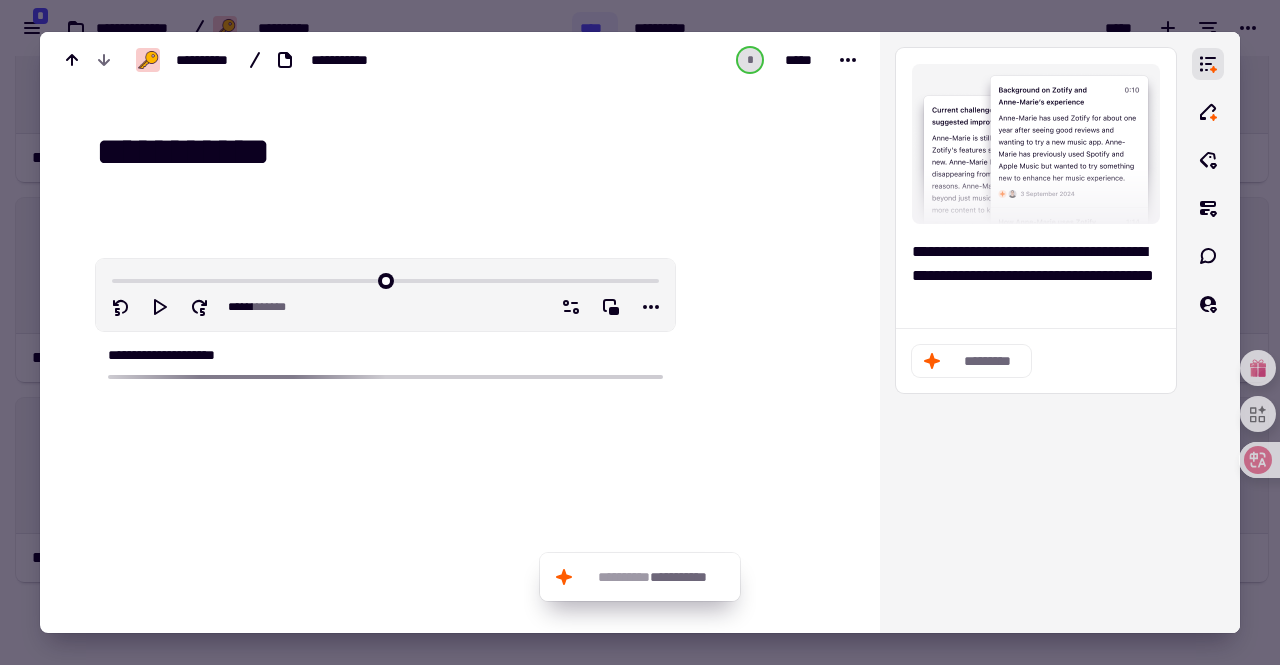 click at bounding box center [640, 332] 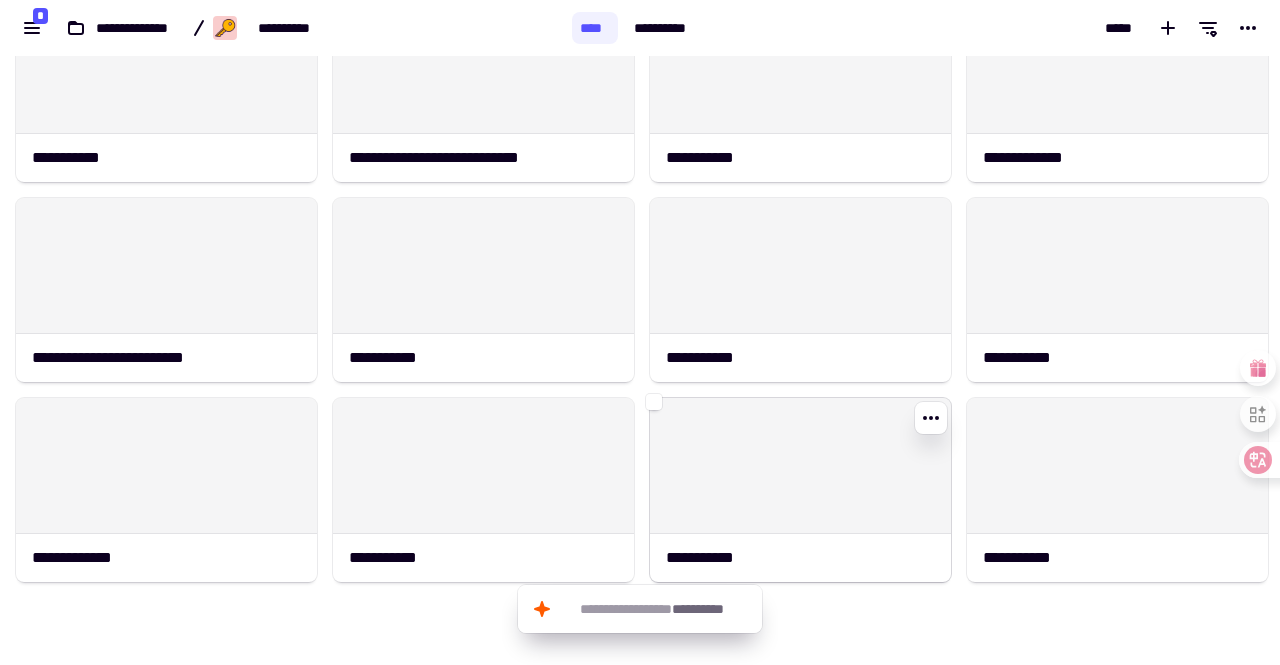 click 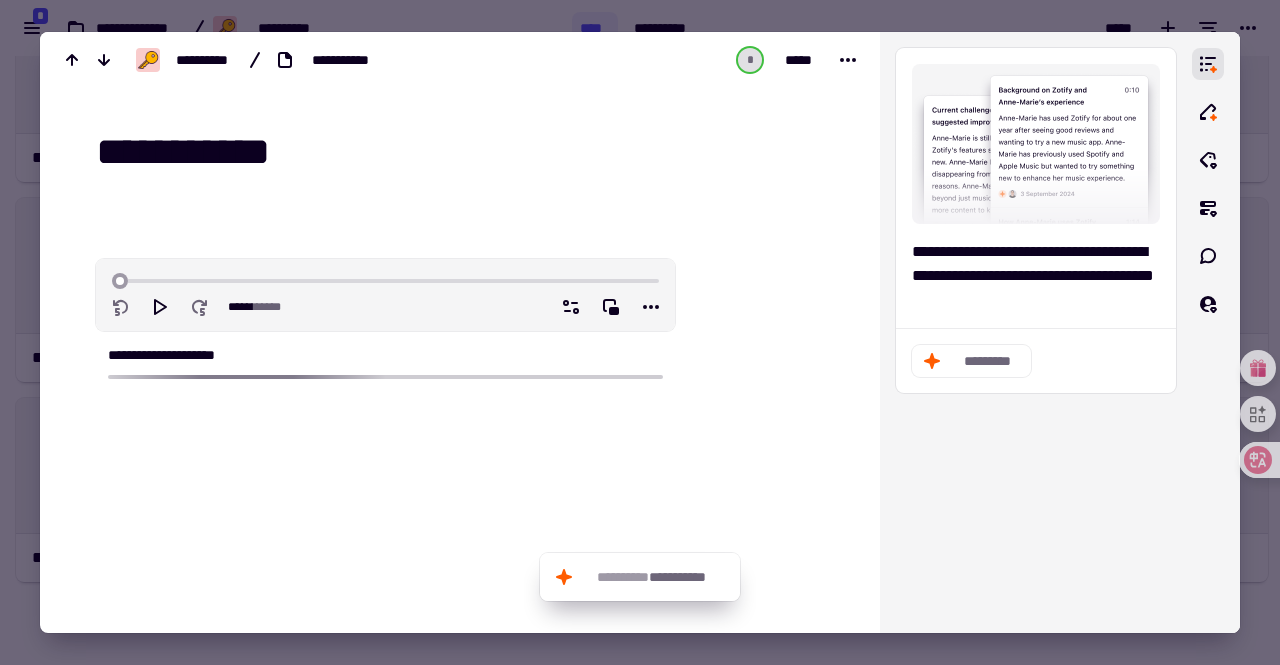 click at bounding box center (640, 332) 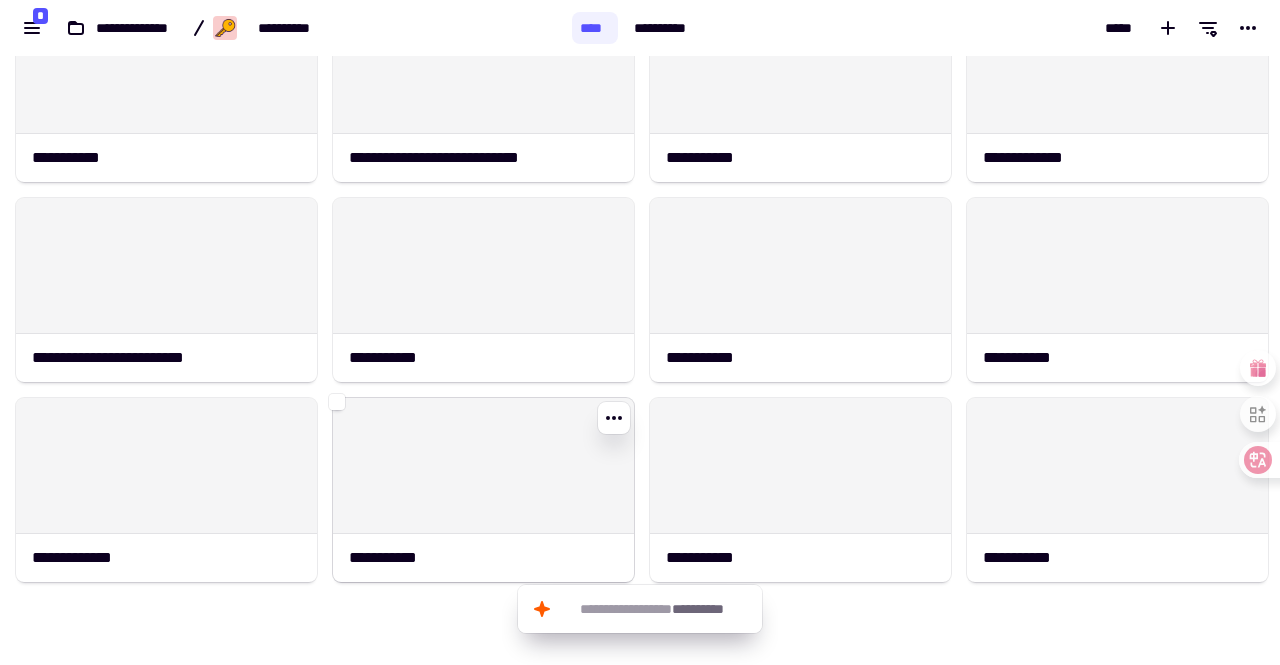 click 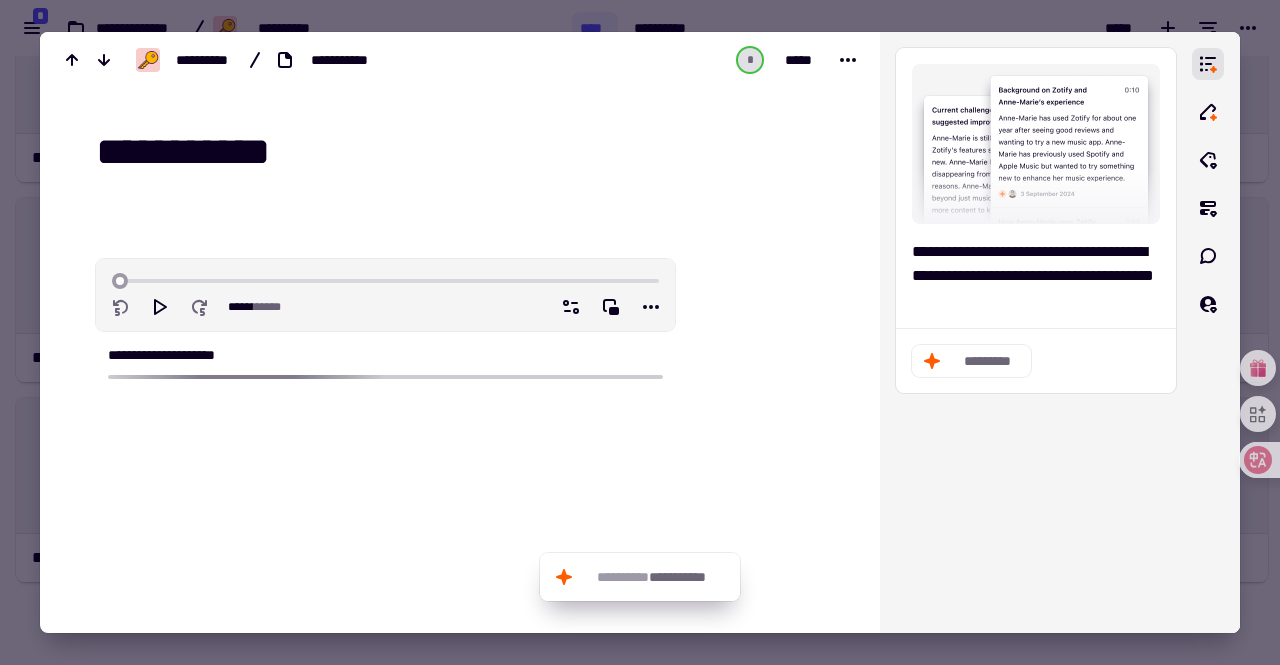 click at bounding box center [640, 332] 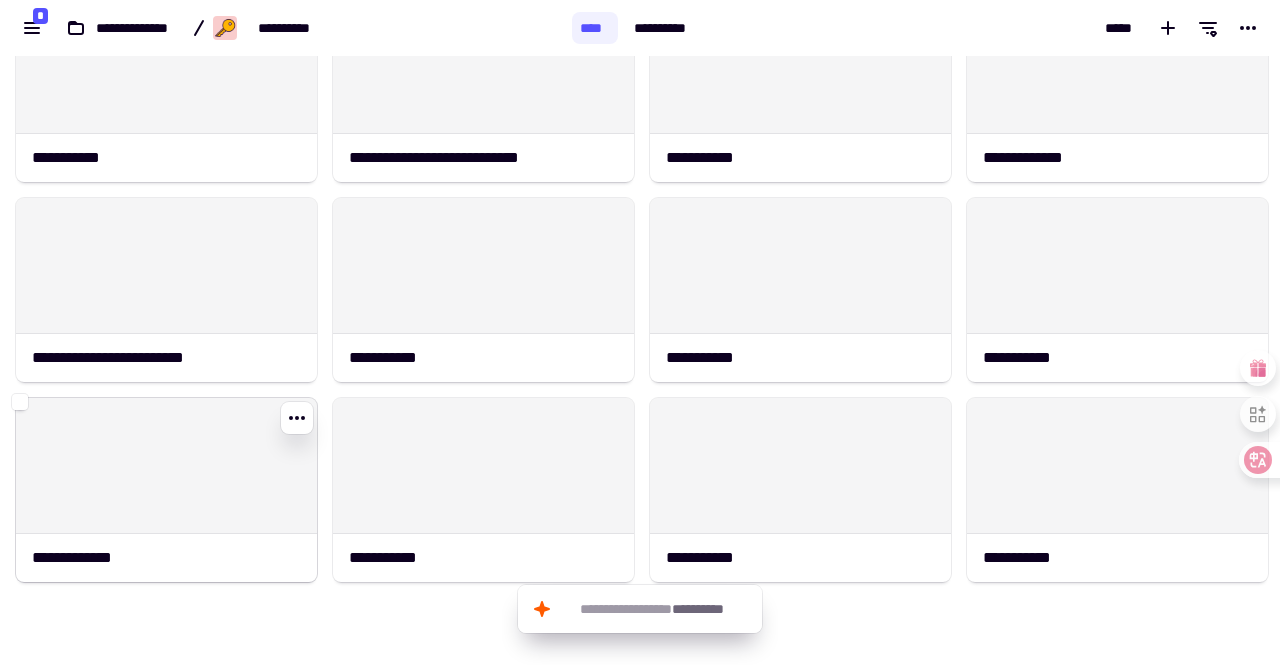 click 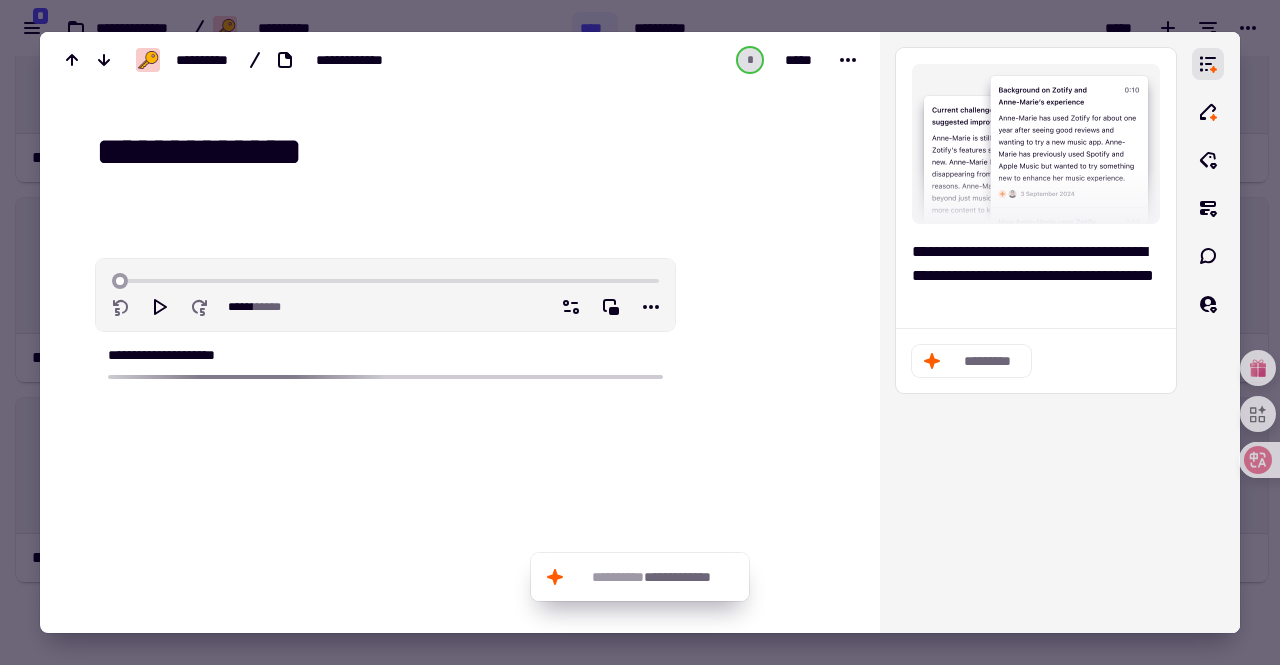 click at bounding box center (640, 332) 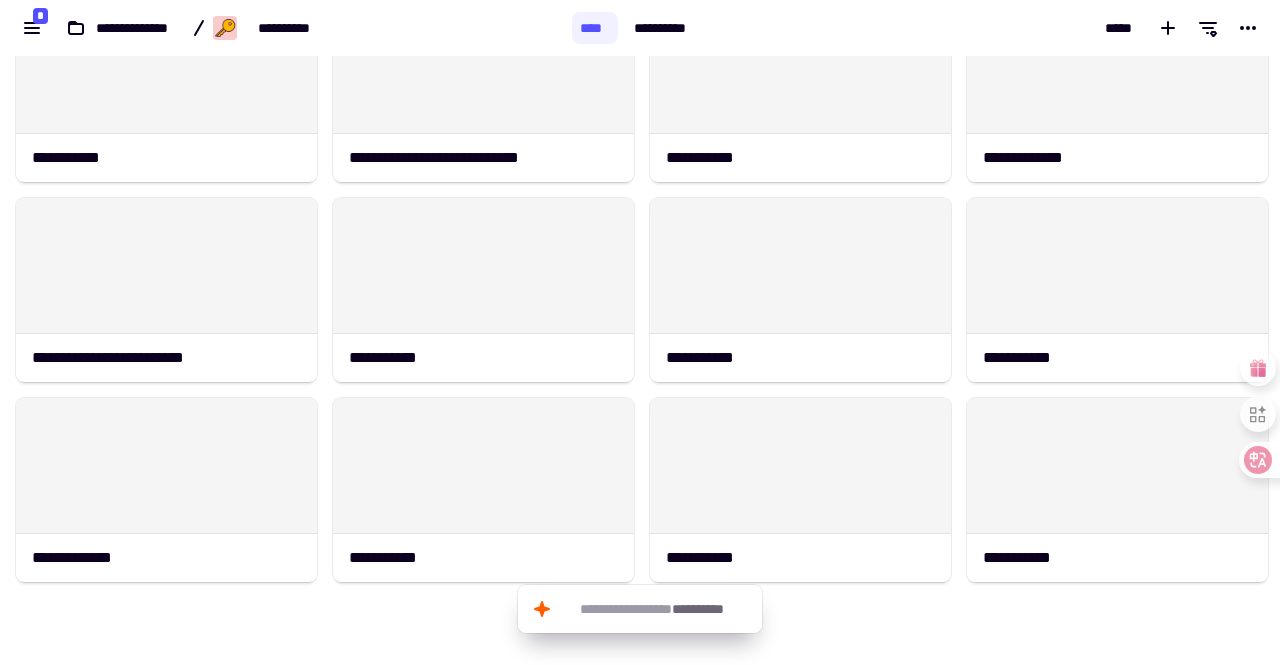 scroll, scrollTop: 78, scrollLeft: 0, axis: vertical 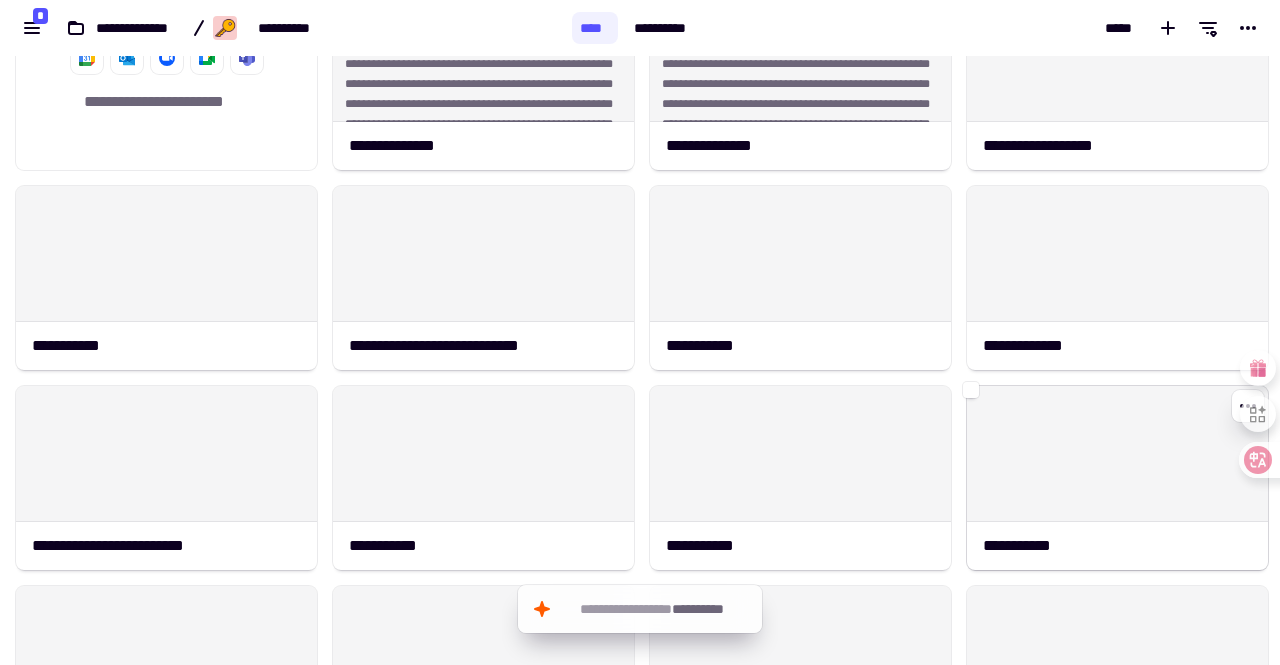 click 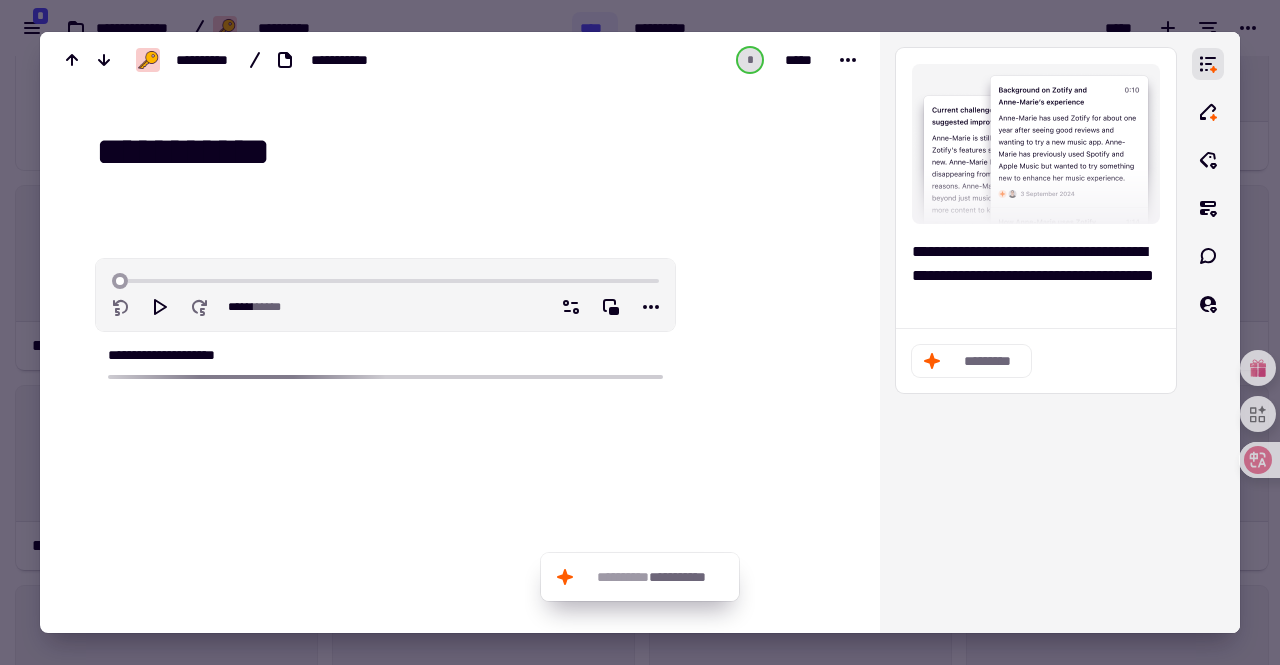 click at bounding box center [640, 332] 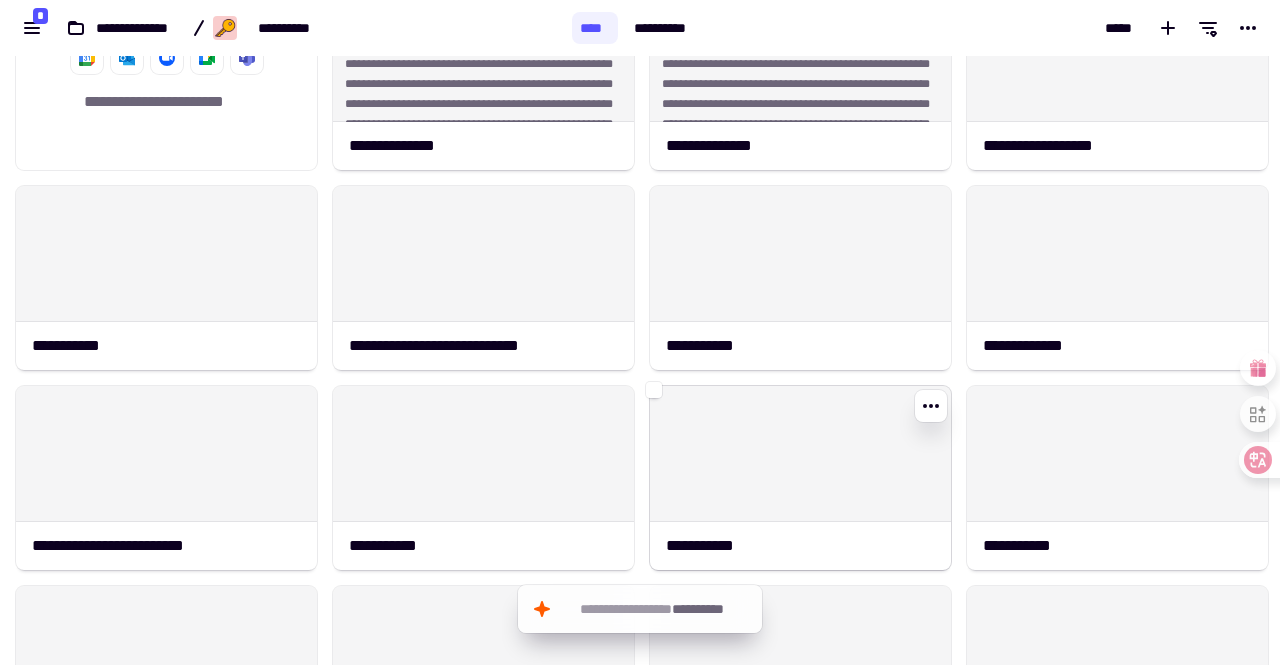 click 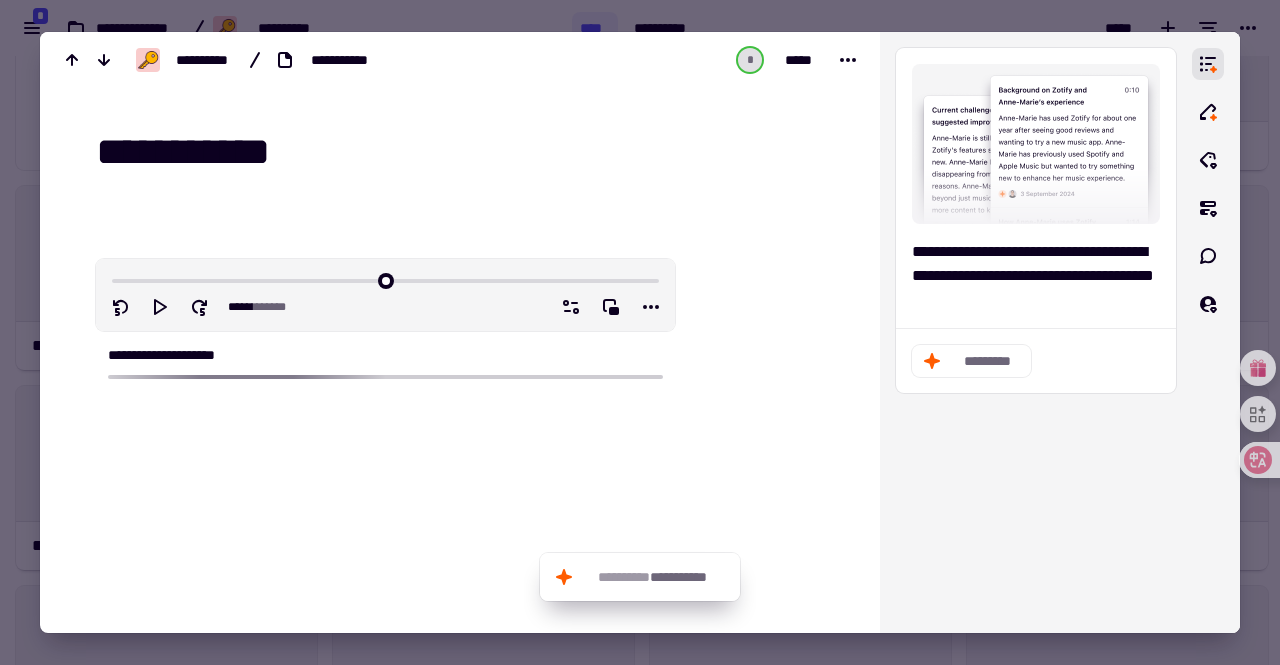 click at bounding box center (640, 332) 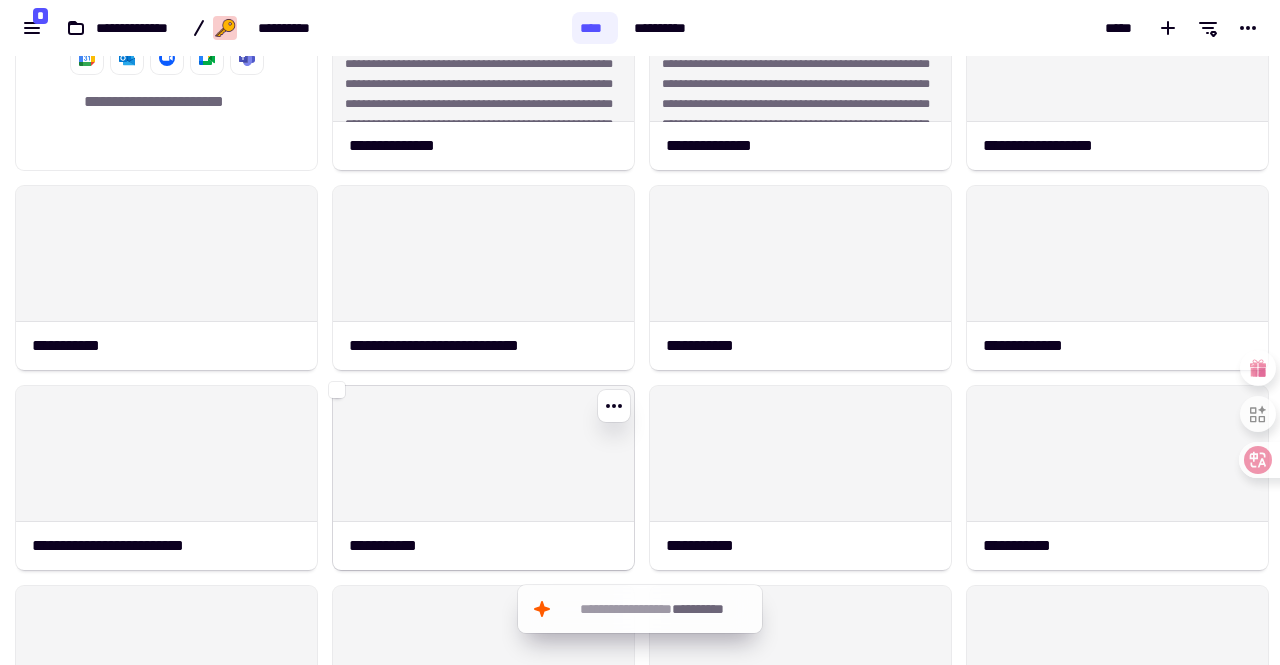 click 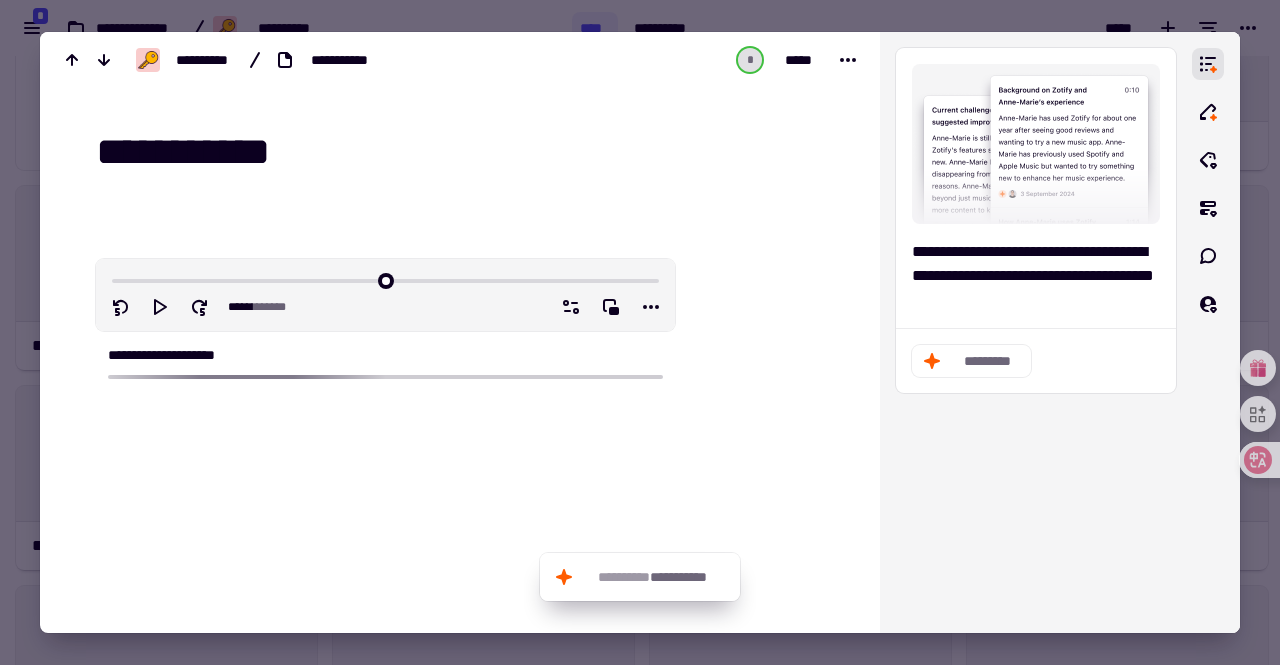 click at bounding box center [640, 332] 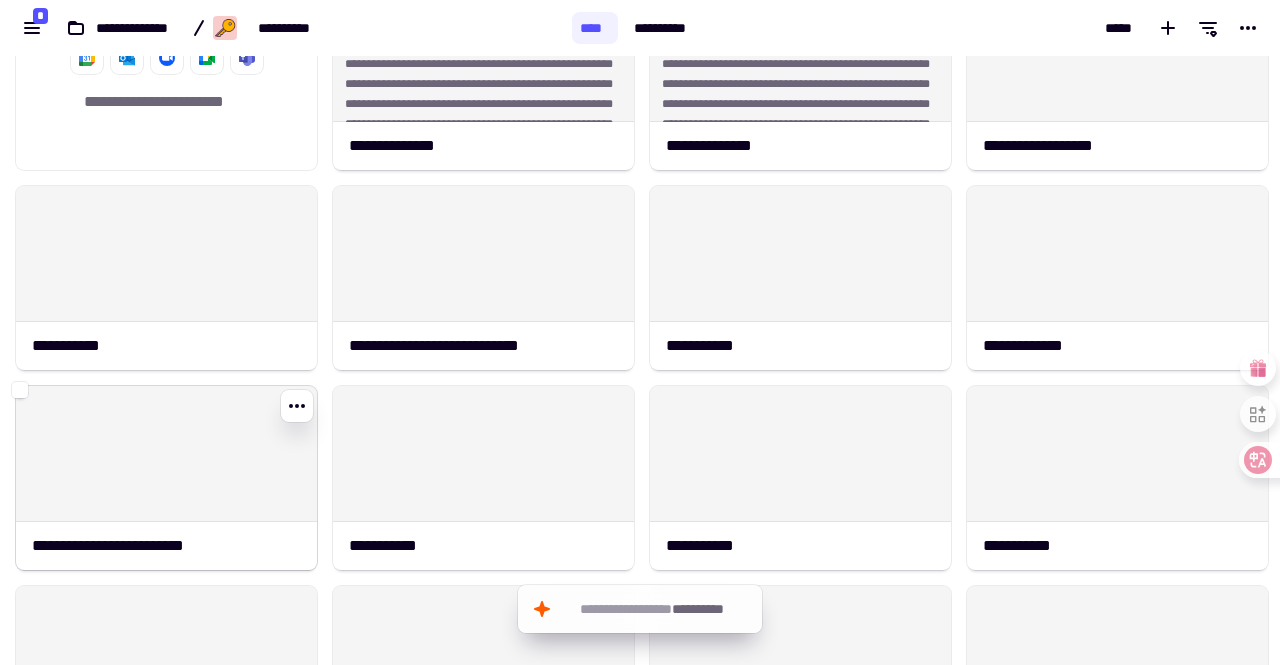 click 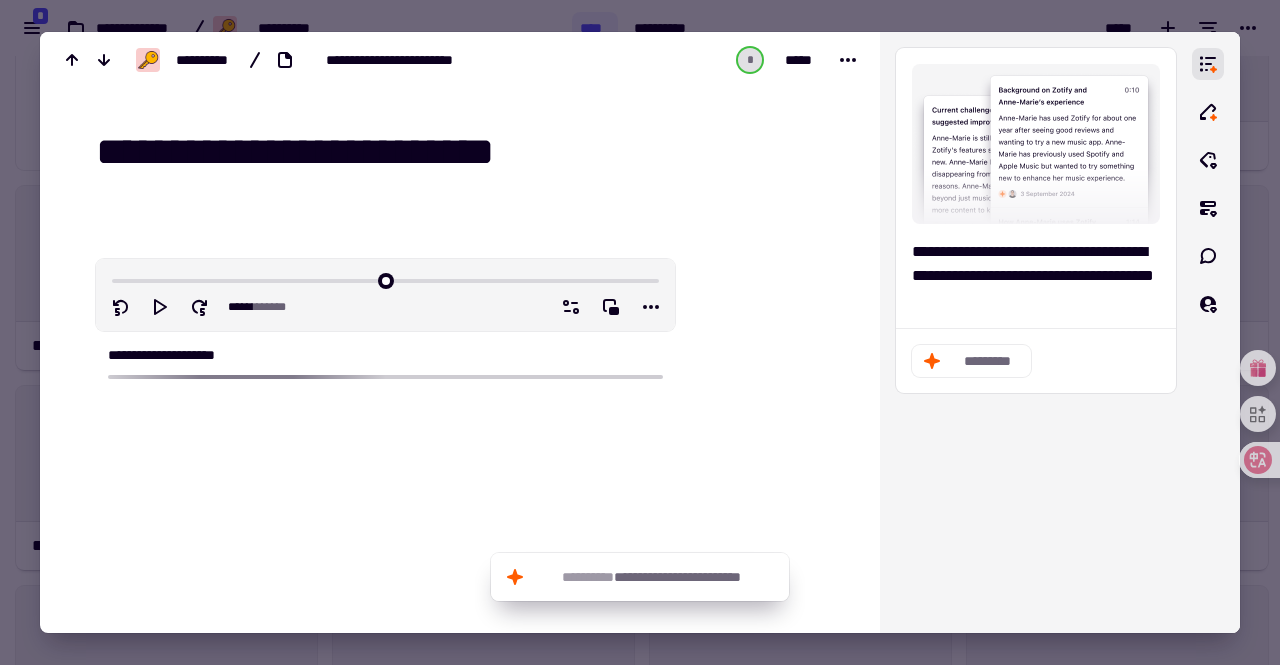 click at bounding box center (640, 332) 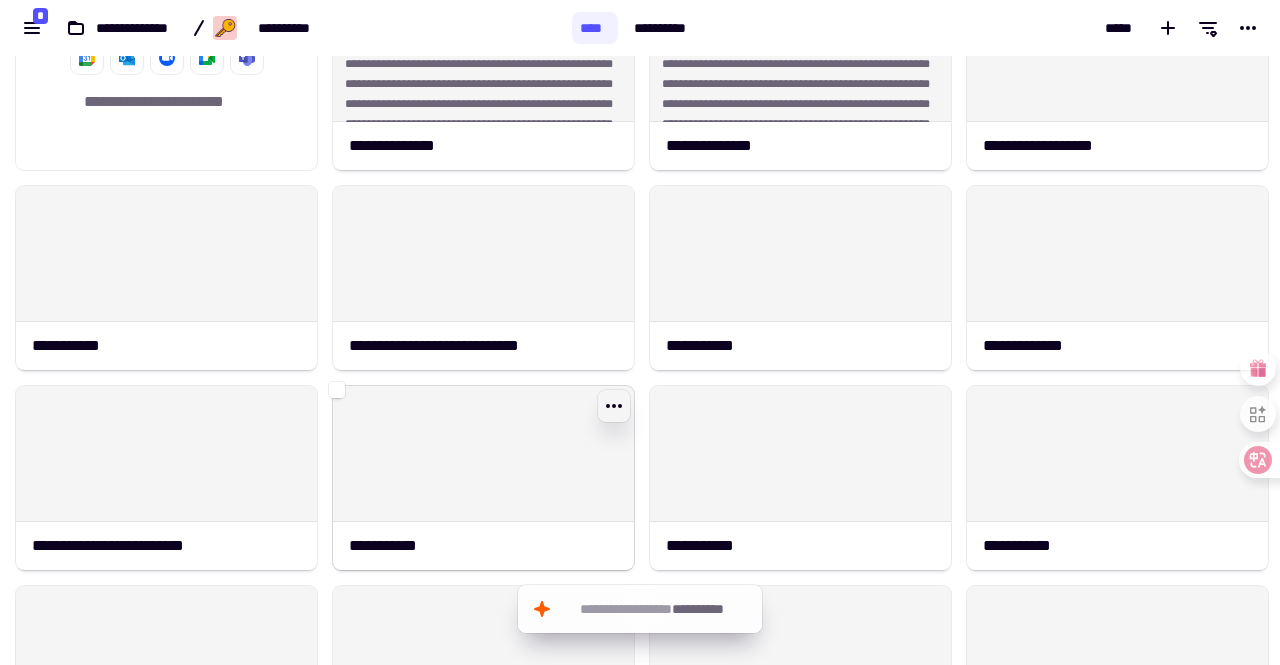 scroll, scrollTop: 0, scrollLeft: 0, axis: both 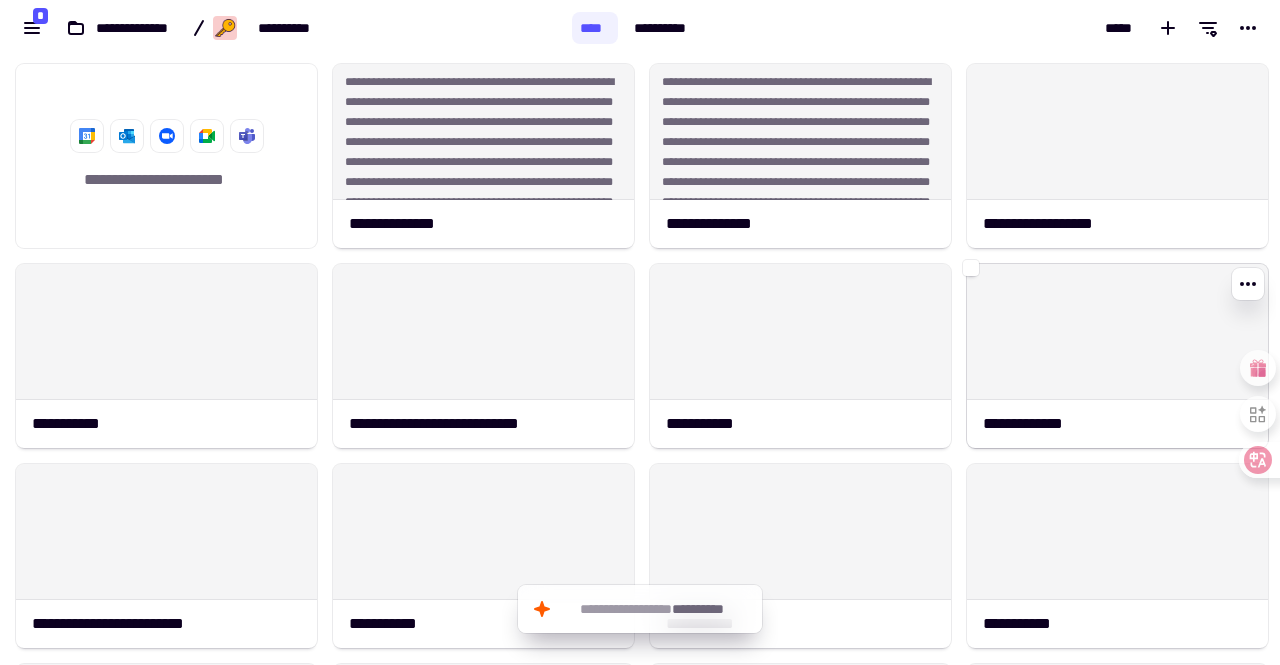 click 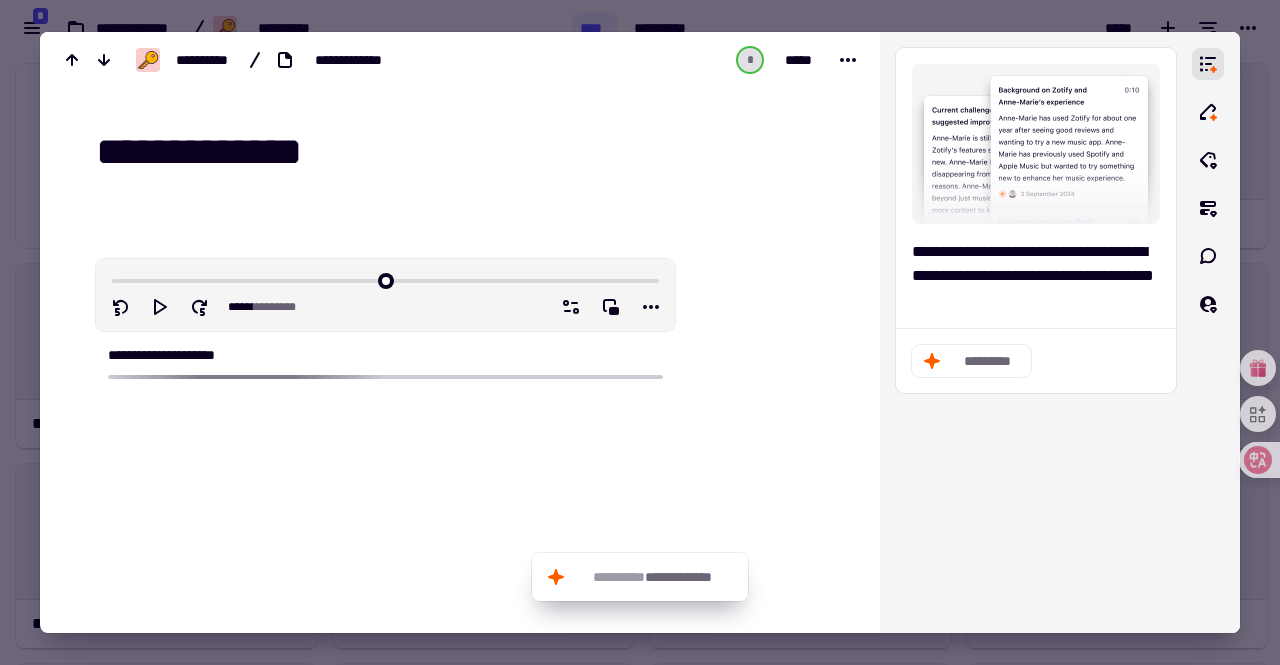 click at bounding box center (640, 332) 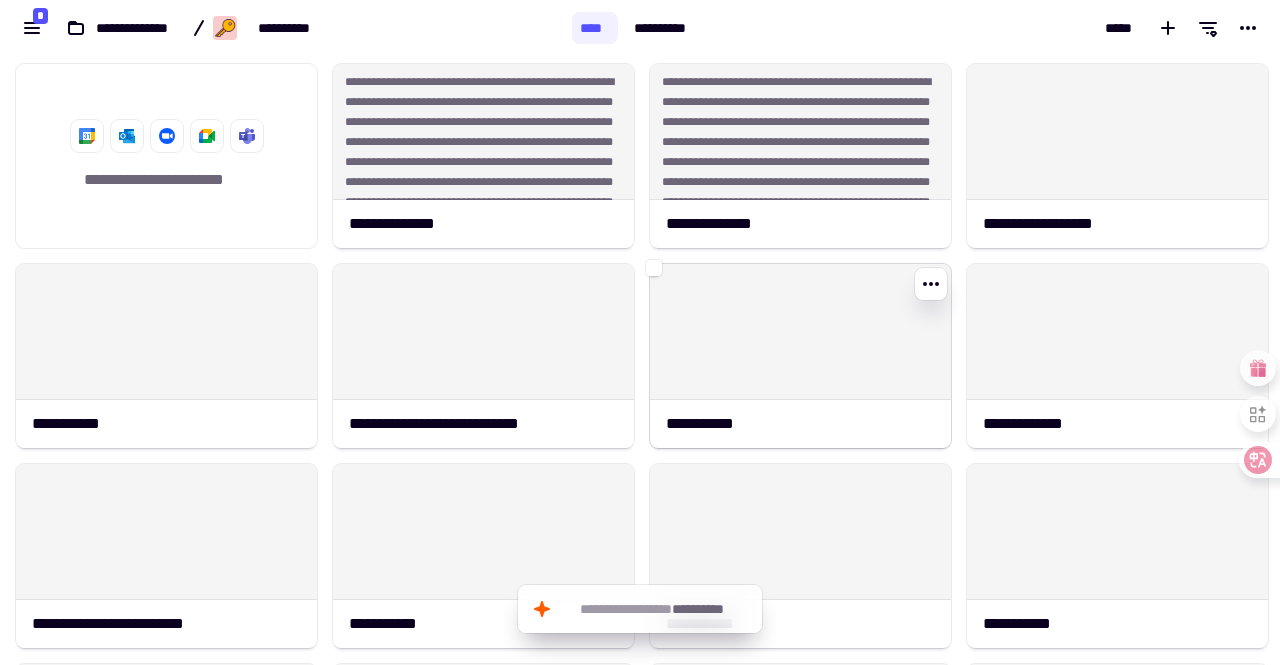 click 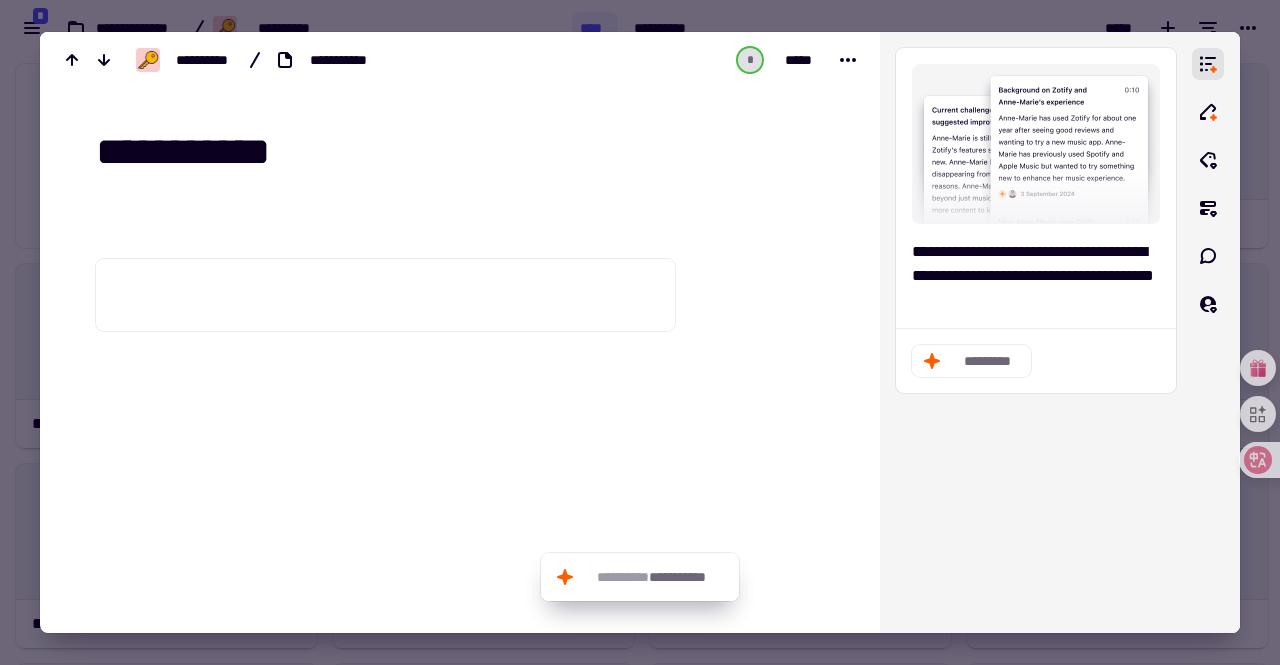 click at bounding box center (640, 332) 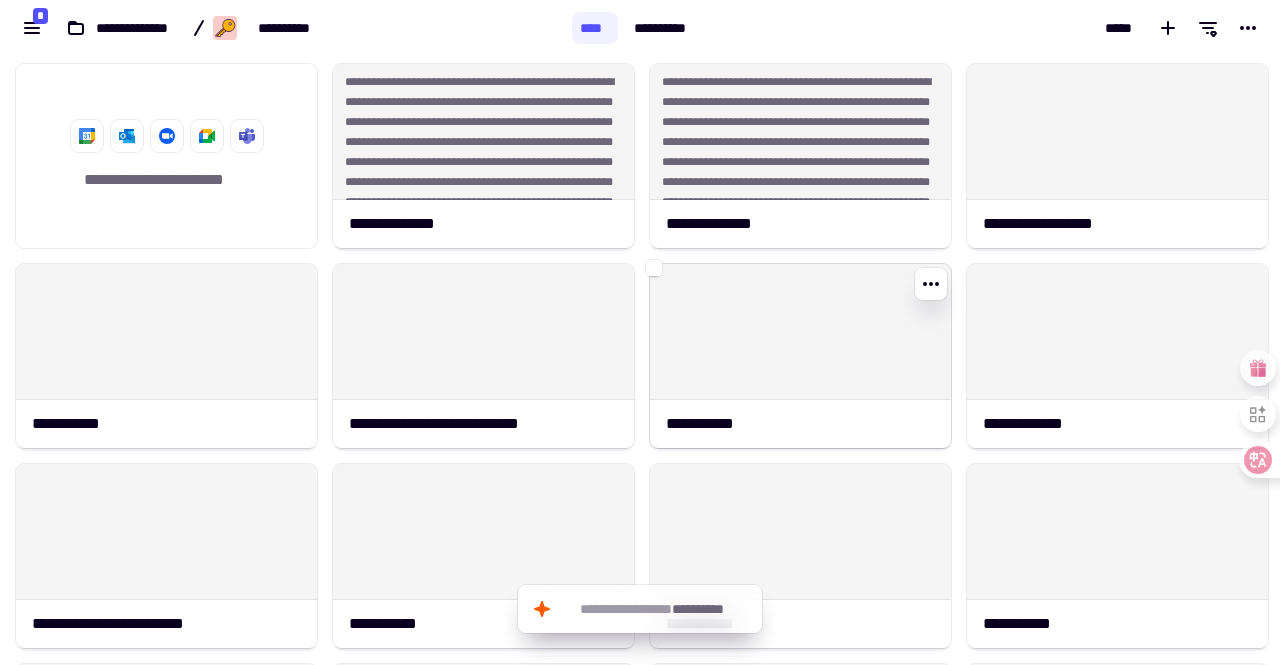 click 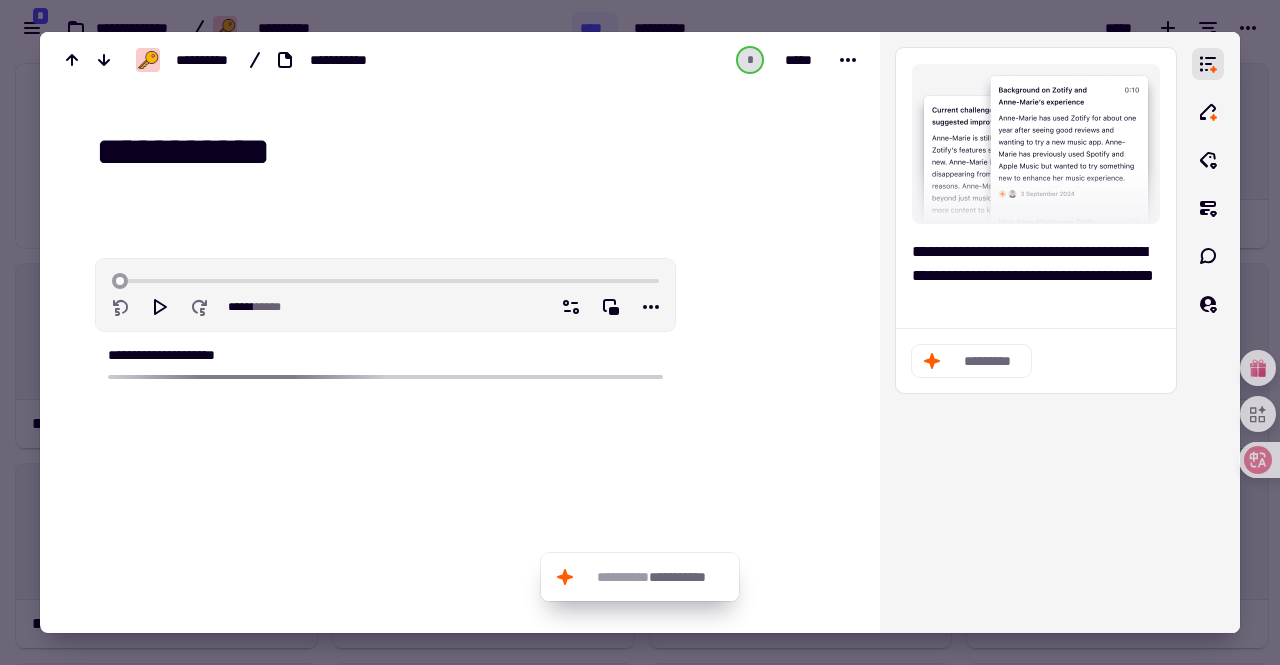 click at bounding box center (640, 332) 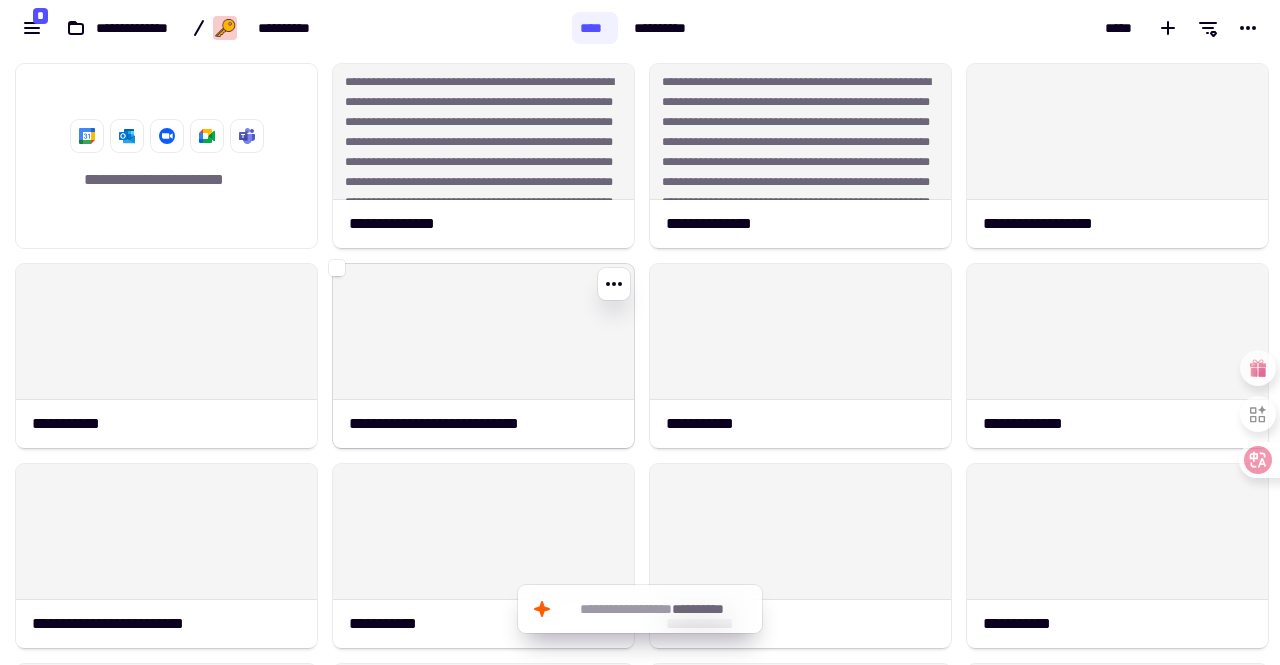 click 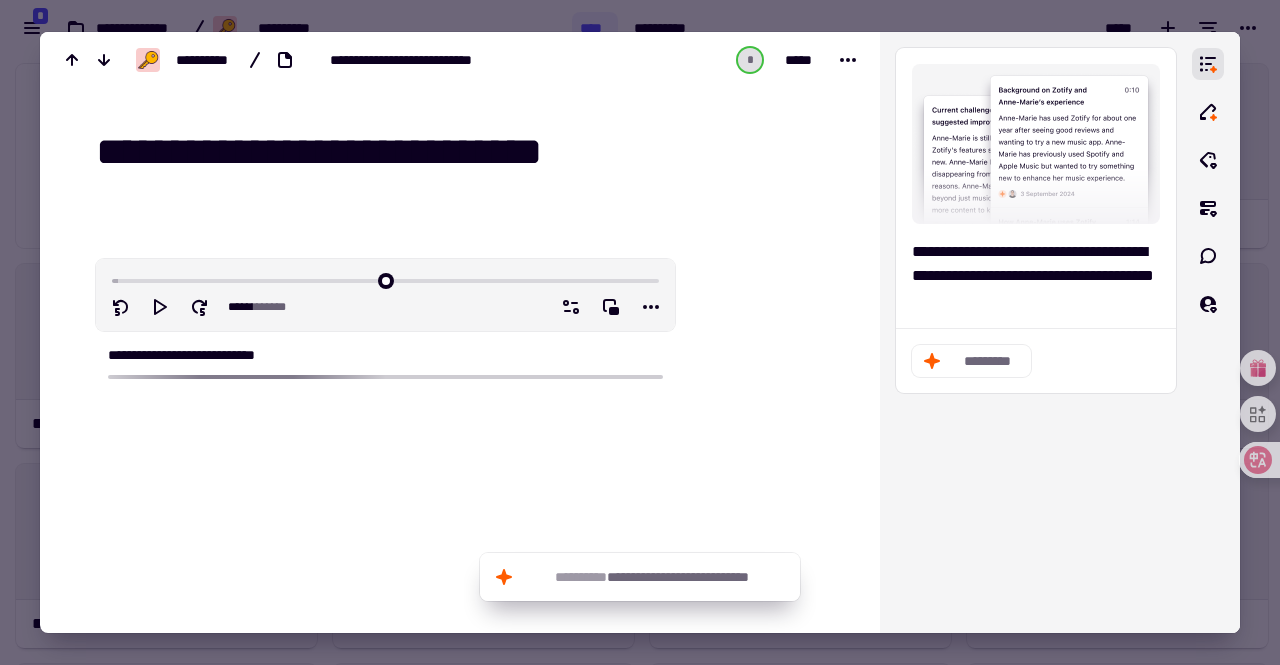 click at bounding box center [640, 332] 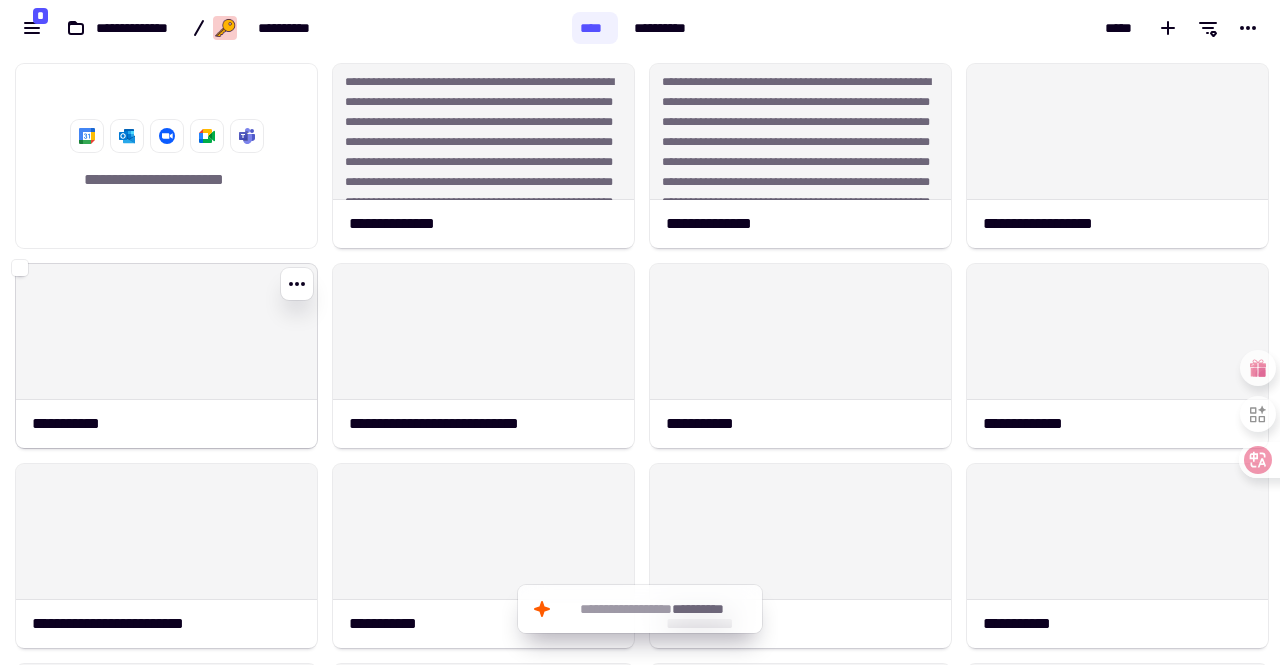 click 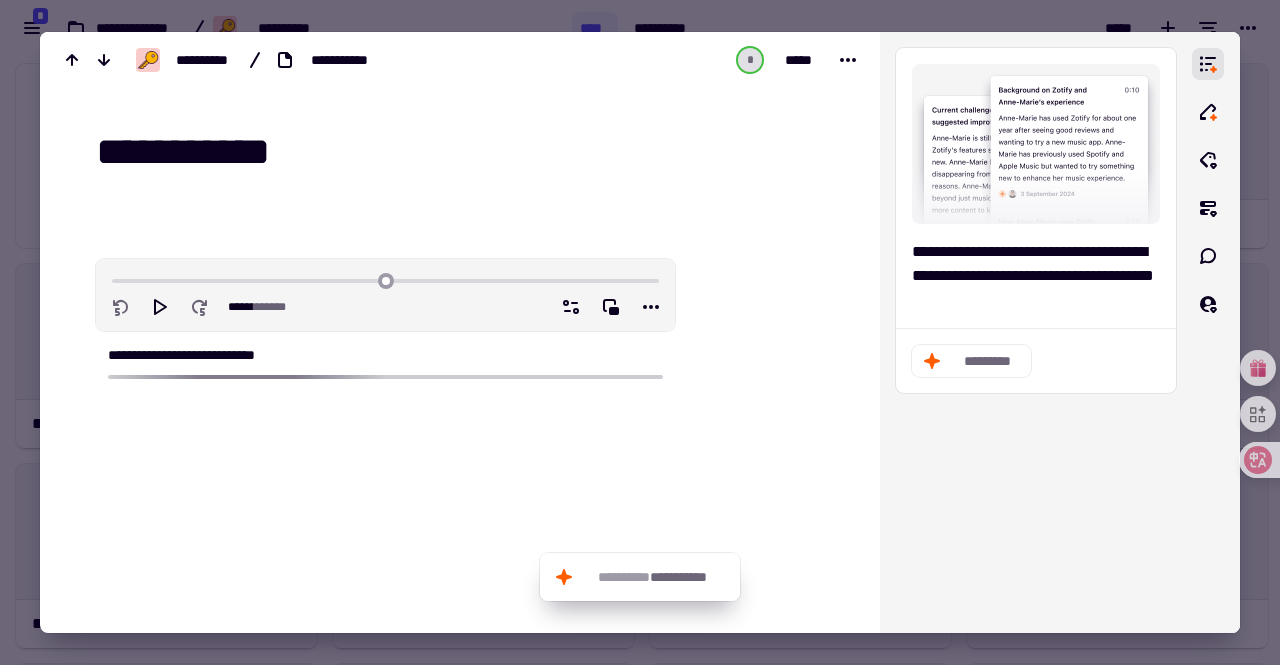 click at bounding box center (640, 332) 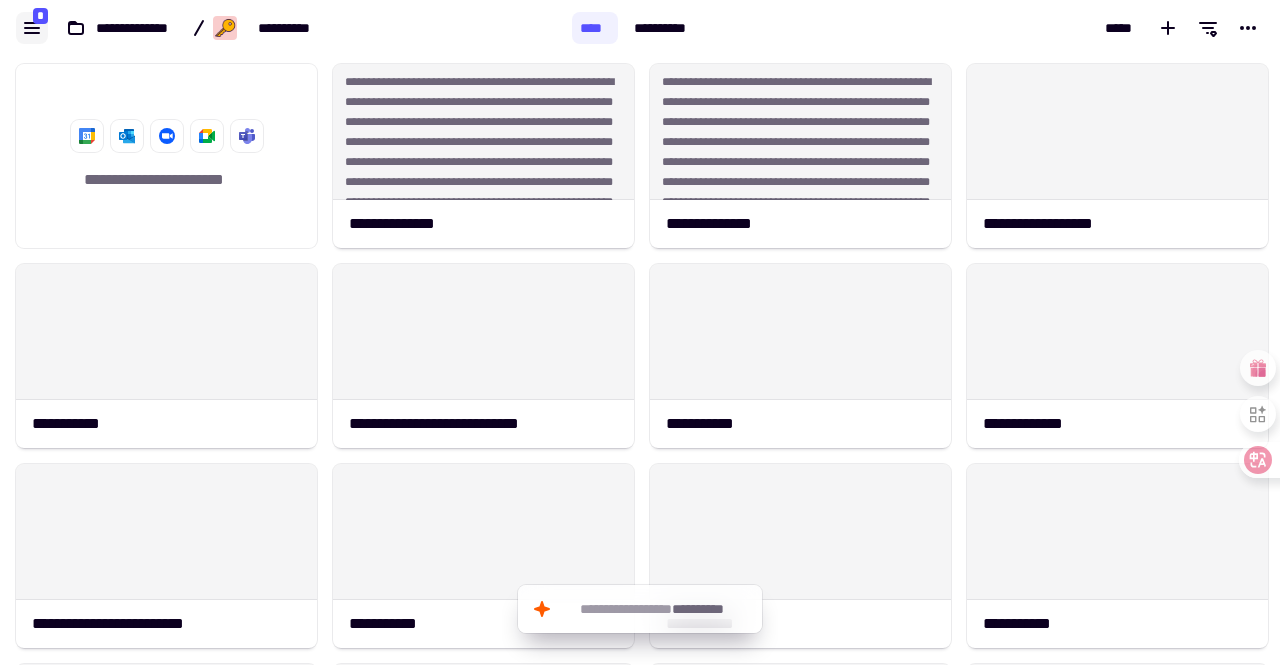 click 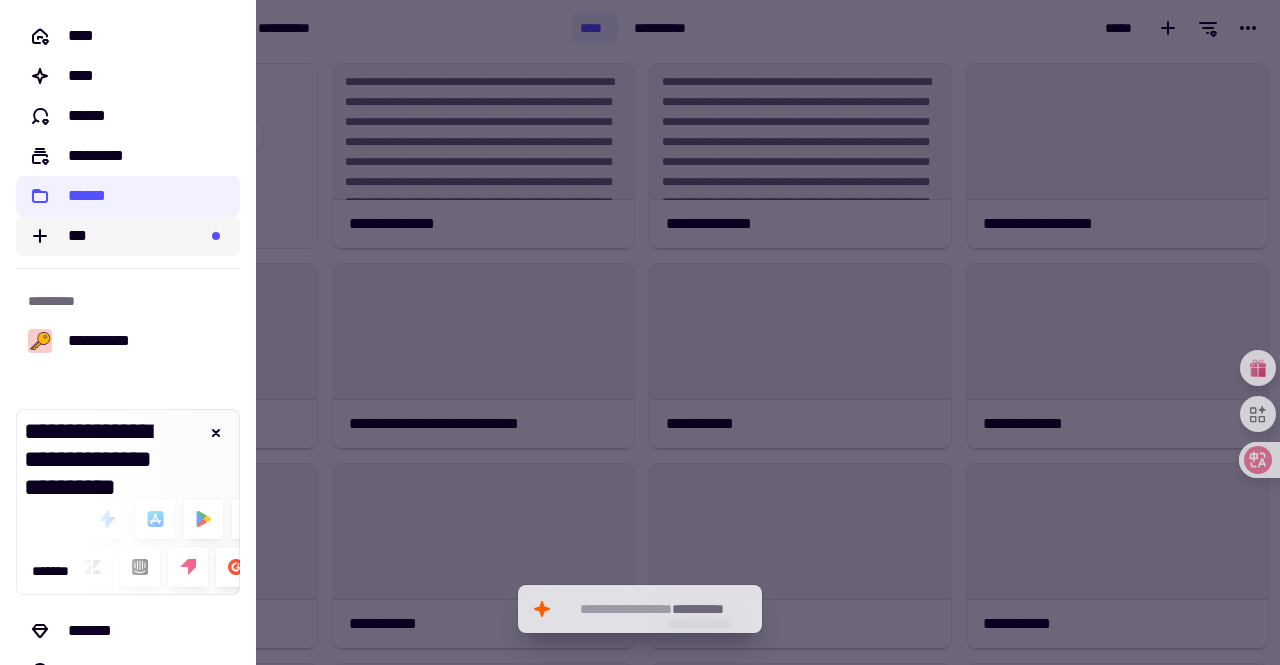 click on "***" 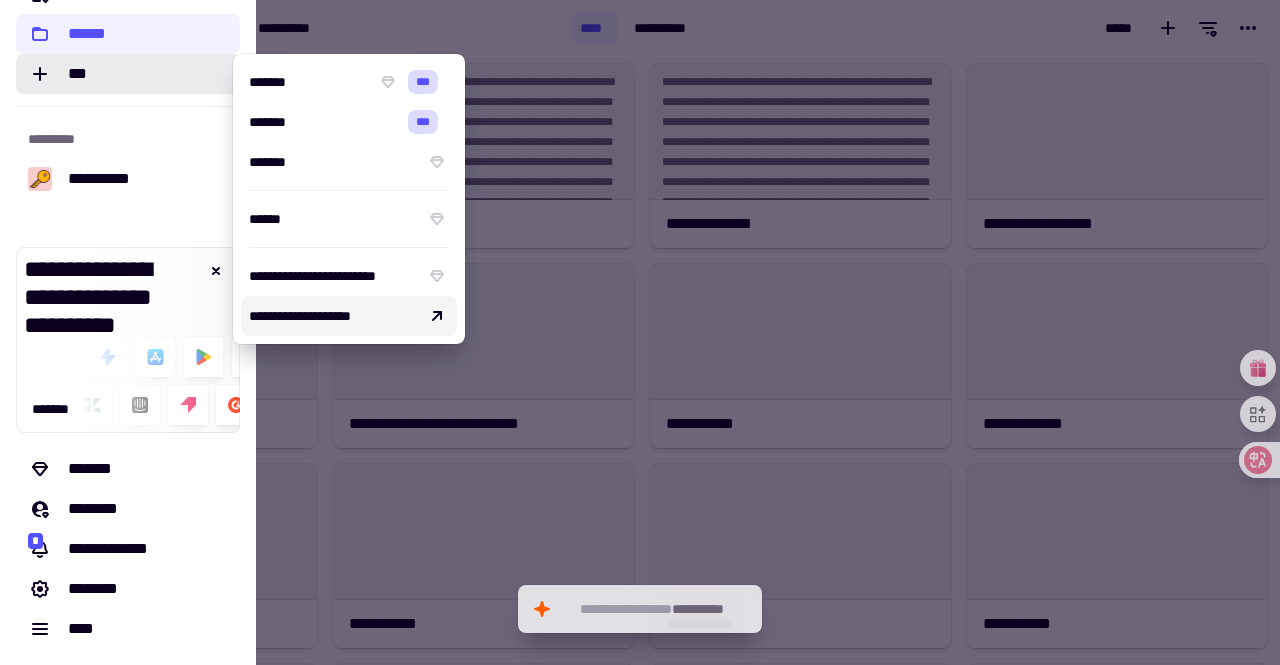 scroll, scrollTop: 0, scrollLeft: 0, axis: both 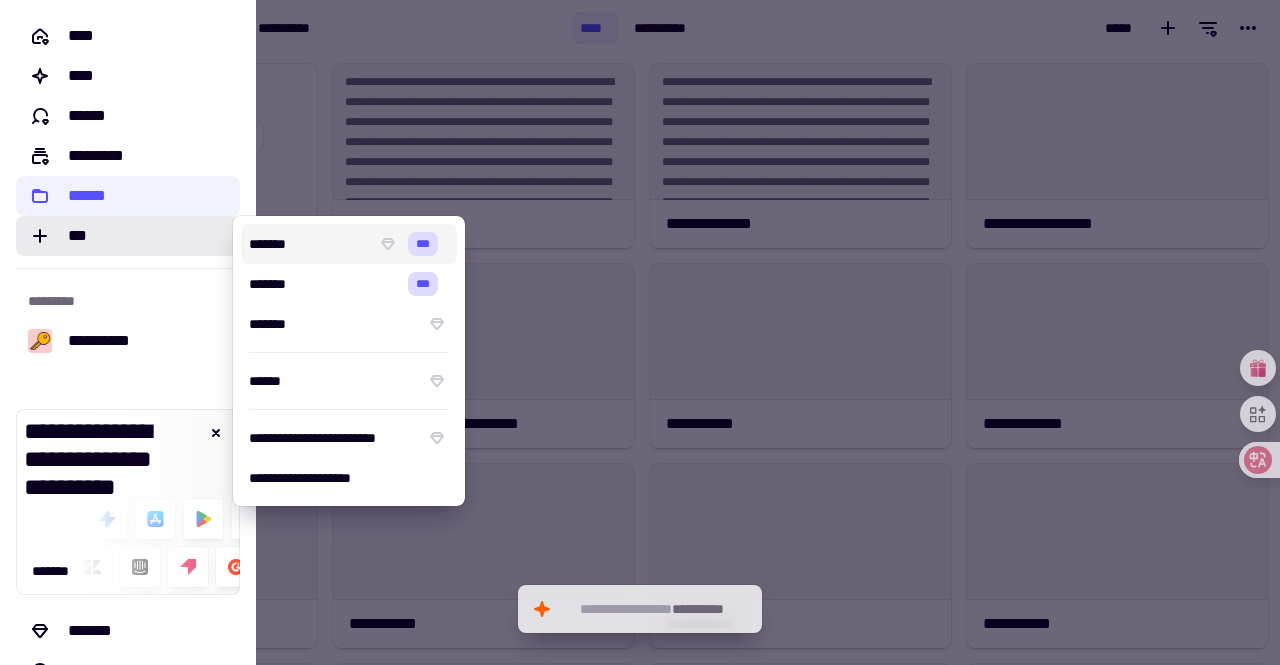 click at bounding box center (640, 332) 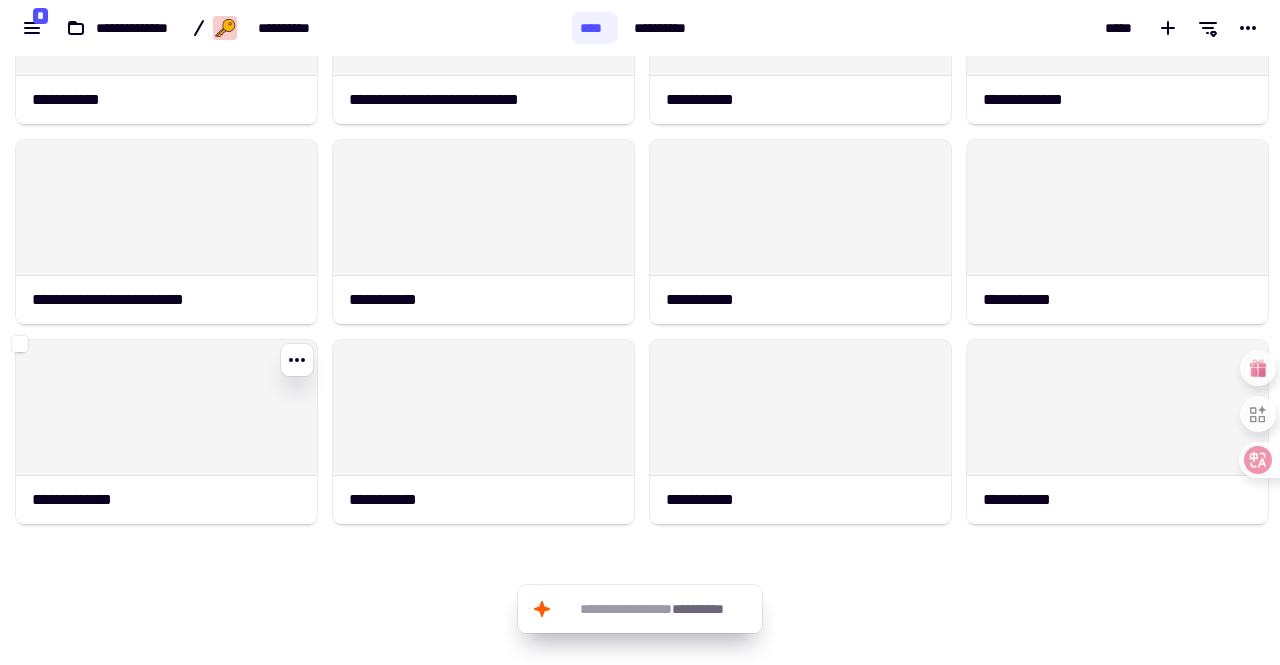 scroll, scrollTop: 0, scrollLeft: 0, axis: both 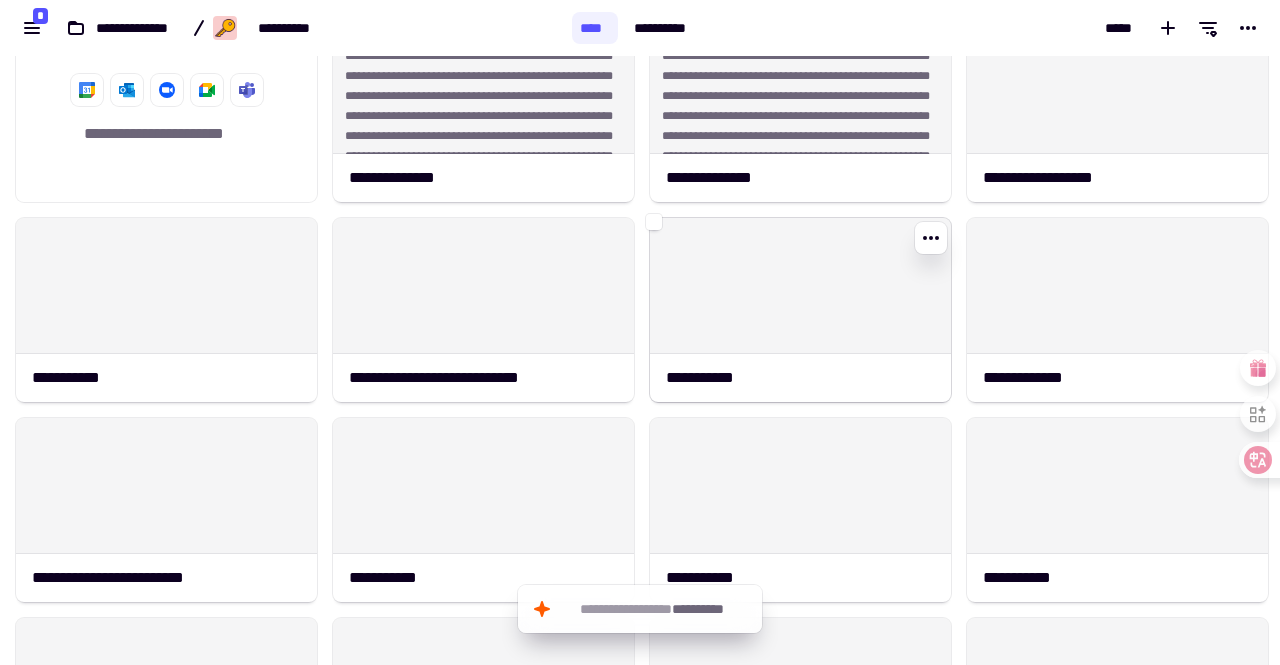click 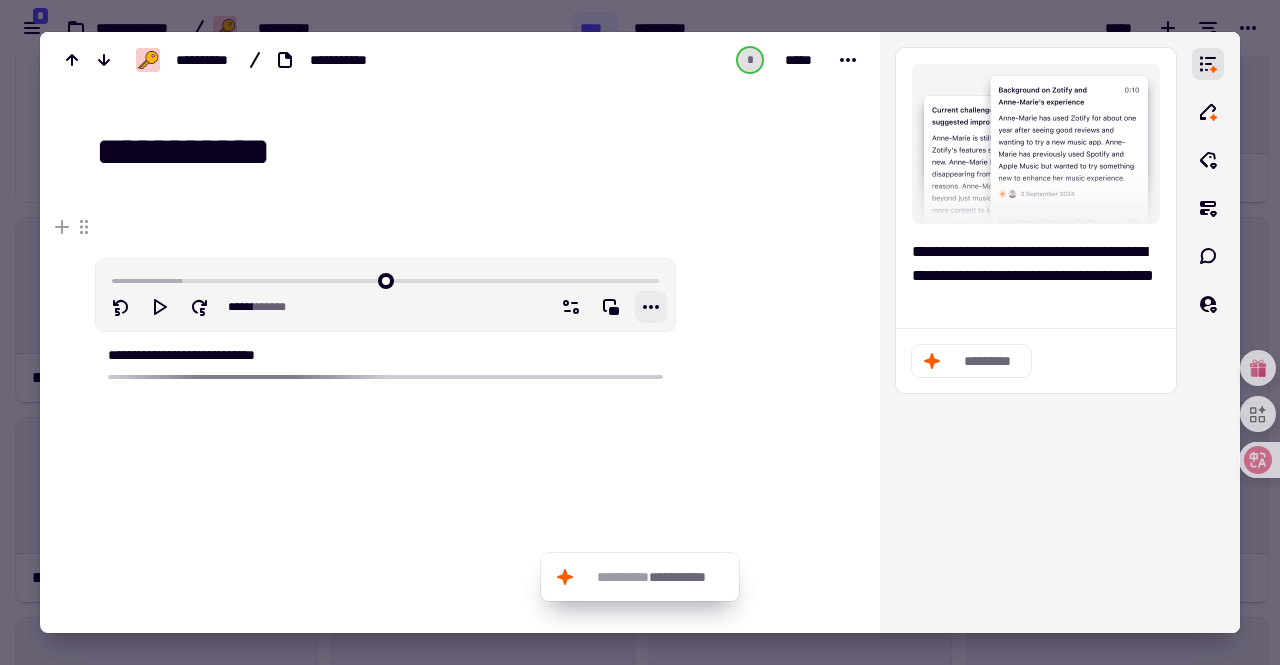 click 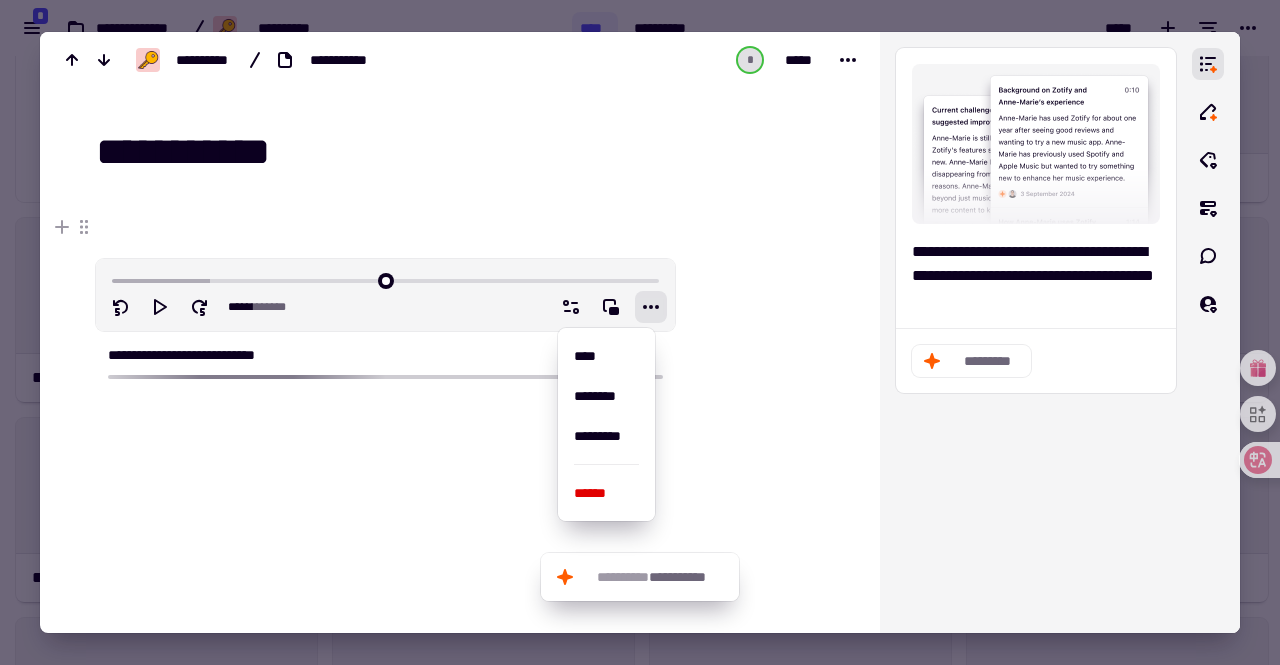 click at bounding box center [763, 395] 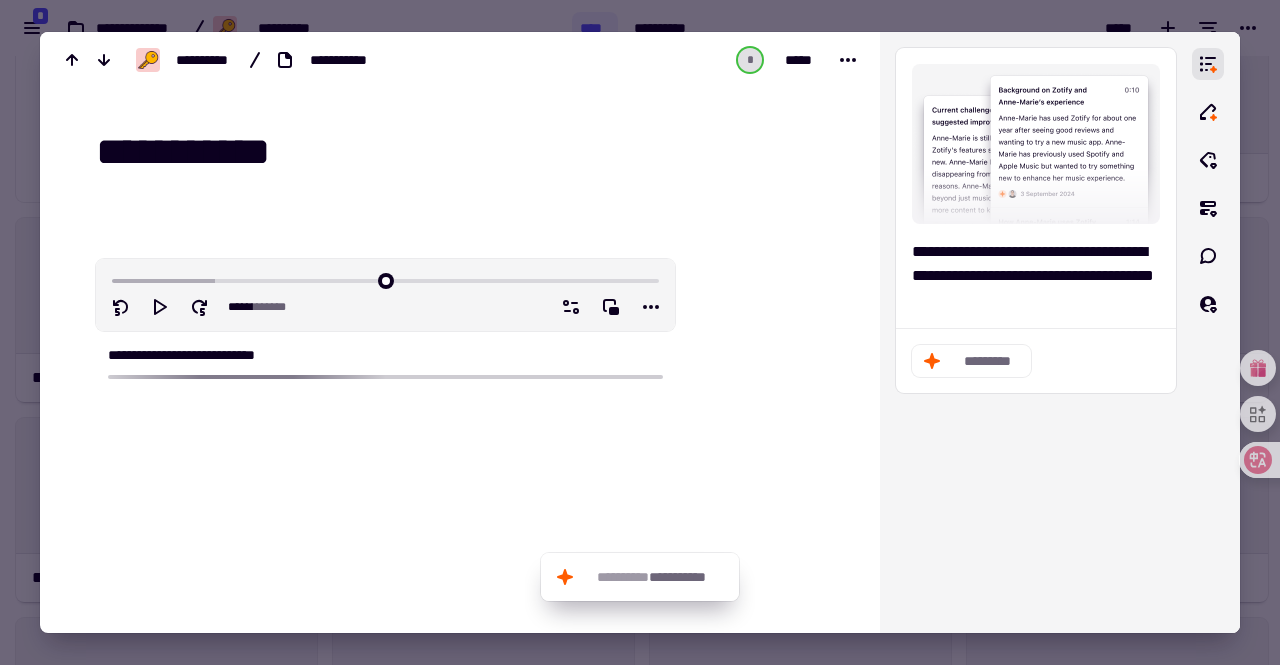 click at bounding box center (640, 332) 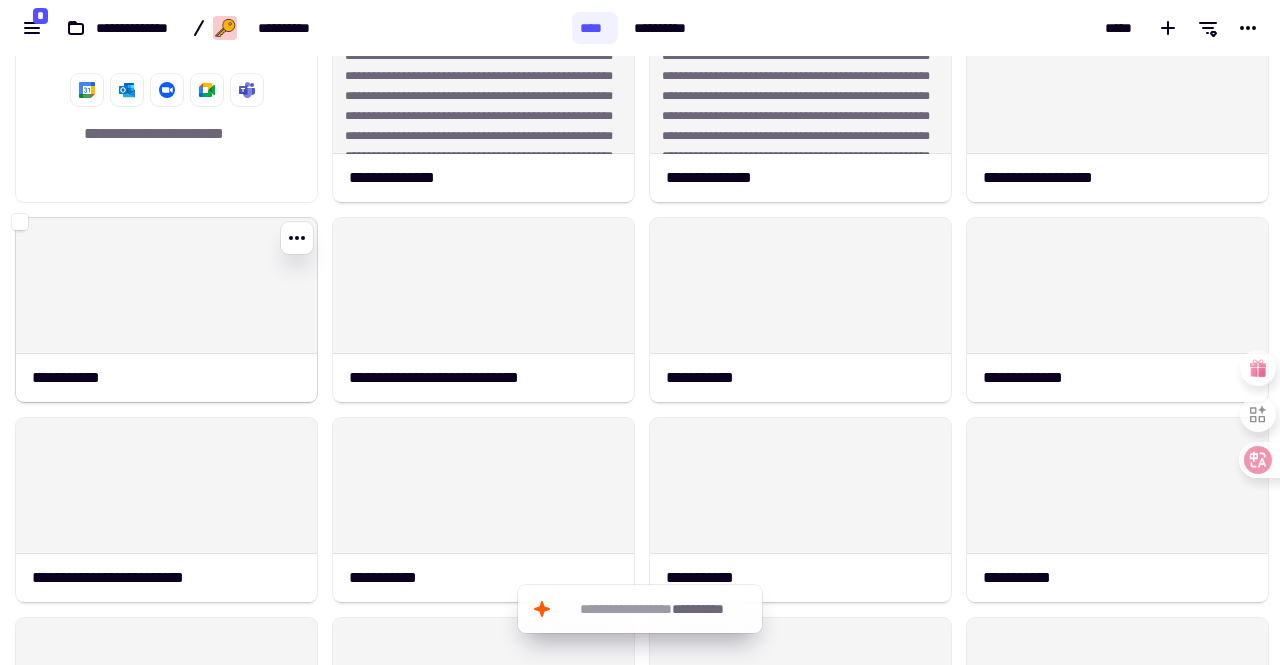 click 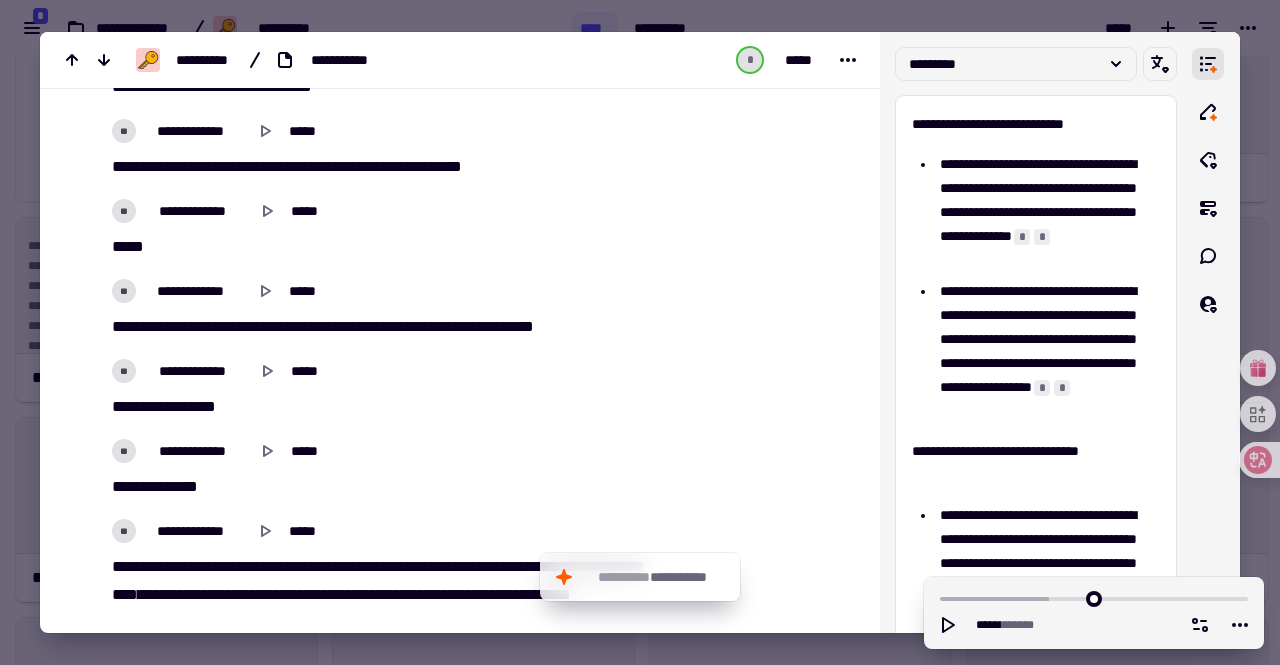 scroll, scrollTop: 18542, scrollLeft: 0, axis: vertical 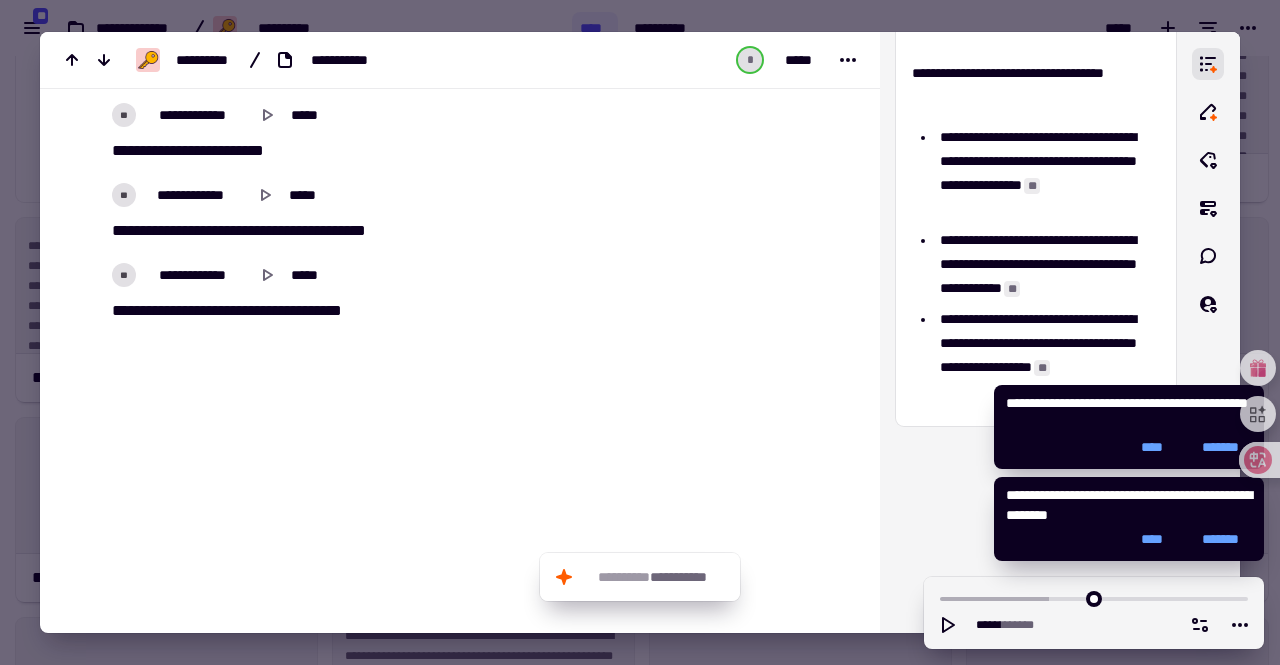 click at bounding box center [640, 332] 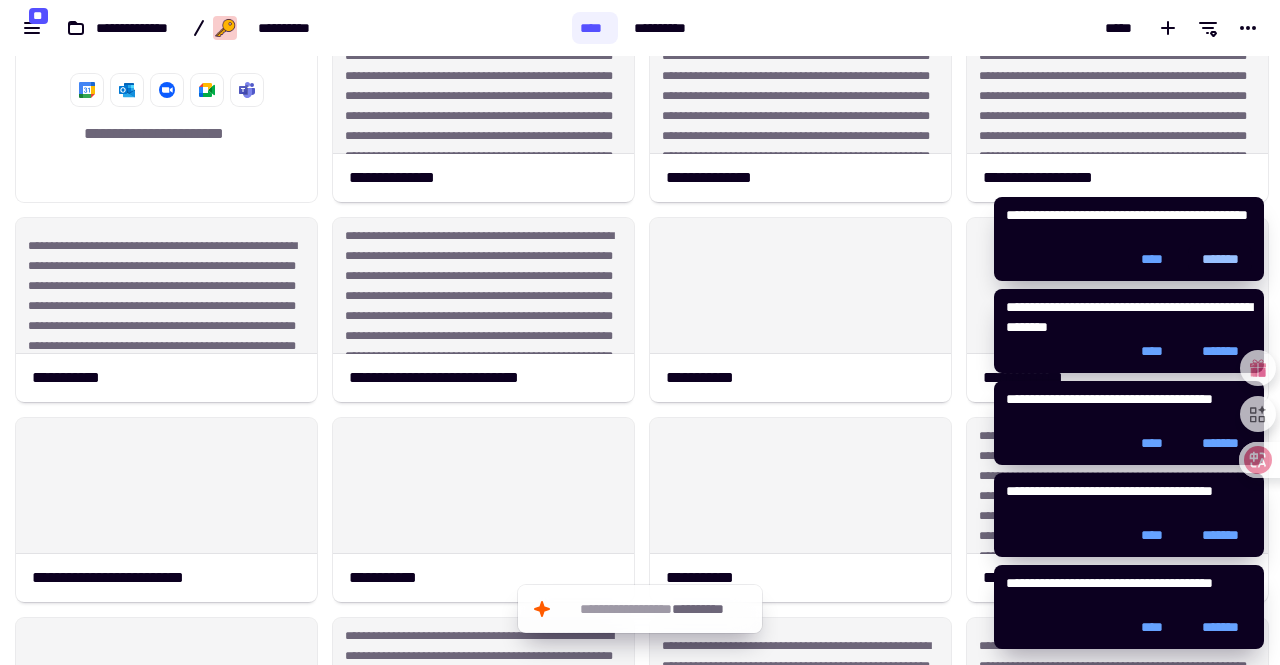 click on "*******" 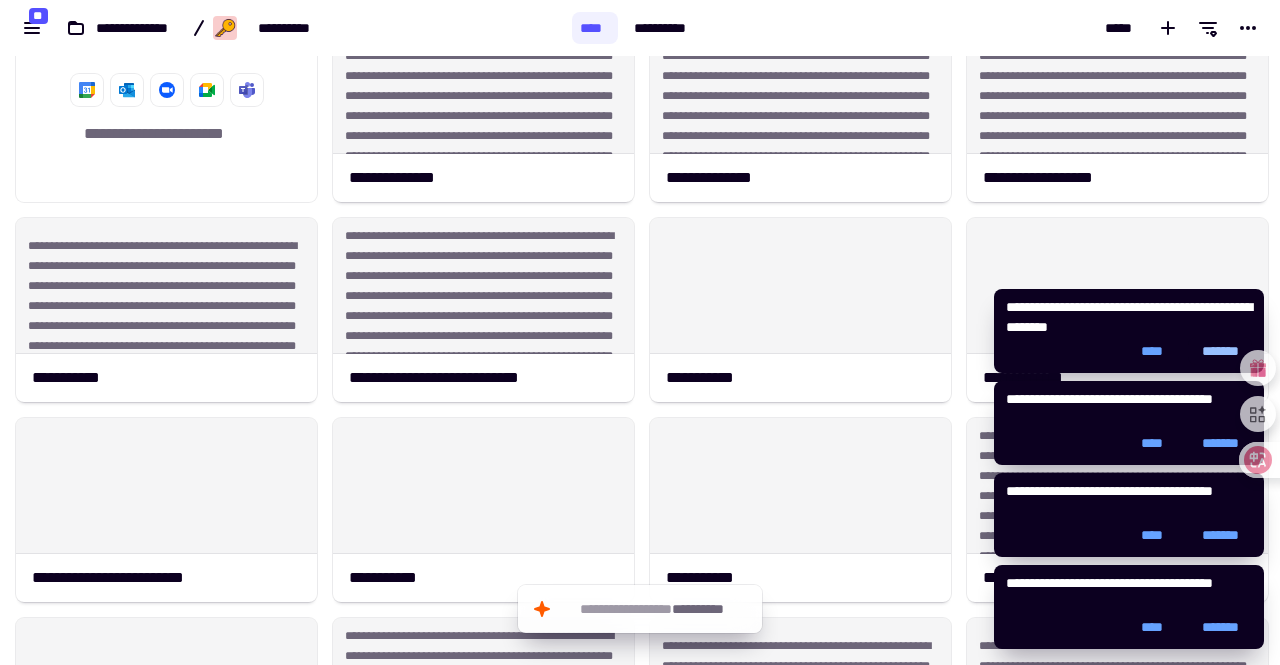 click on "*******" 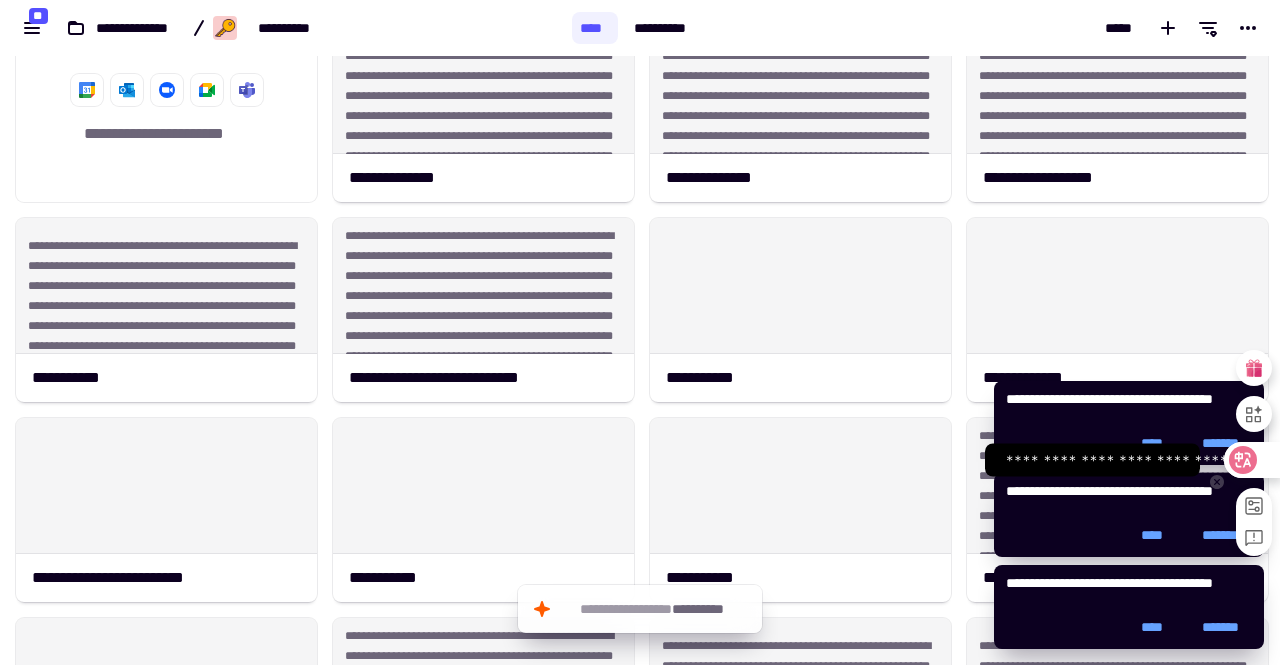 click at bounding box center (1245, 460) 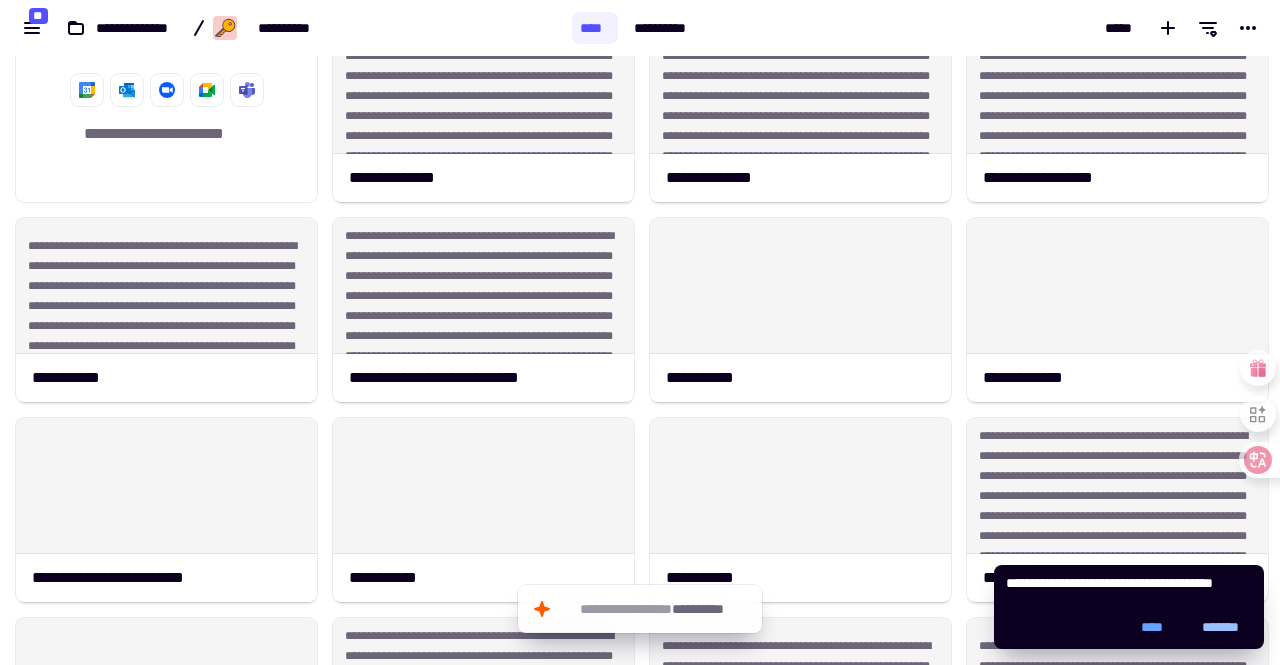 click on "*******" 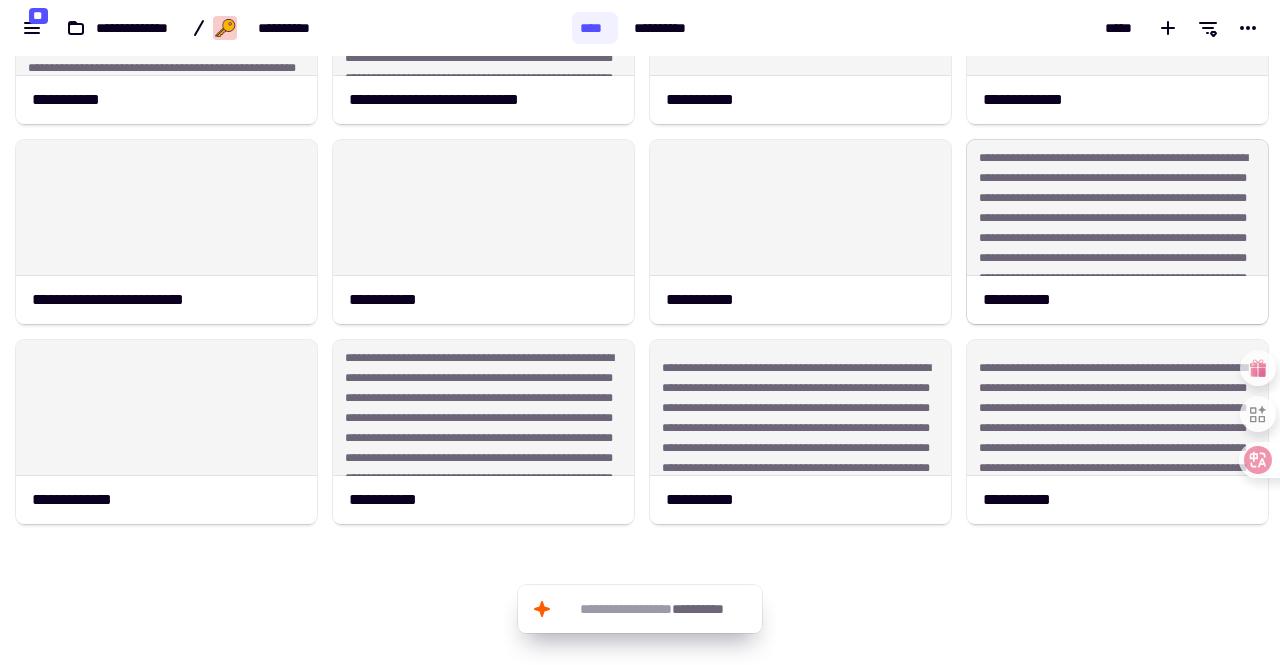 scroll, scrollTop: 0, scrollLeft: 0, axis: both 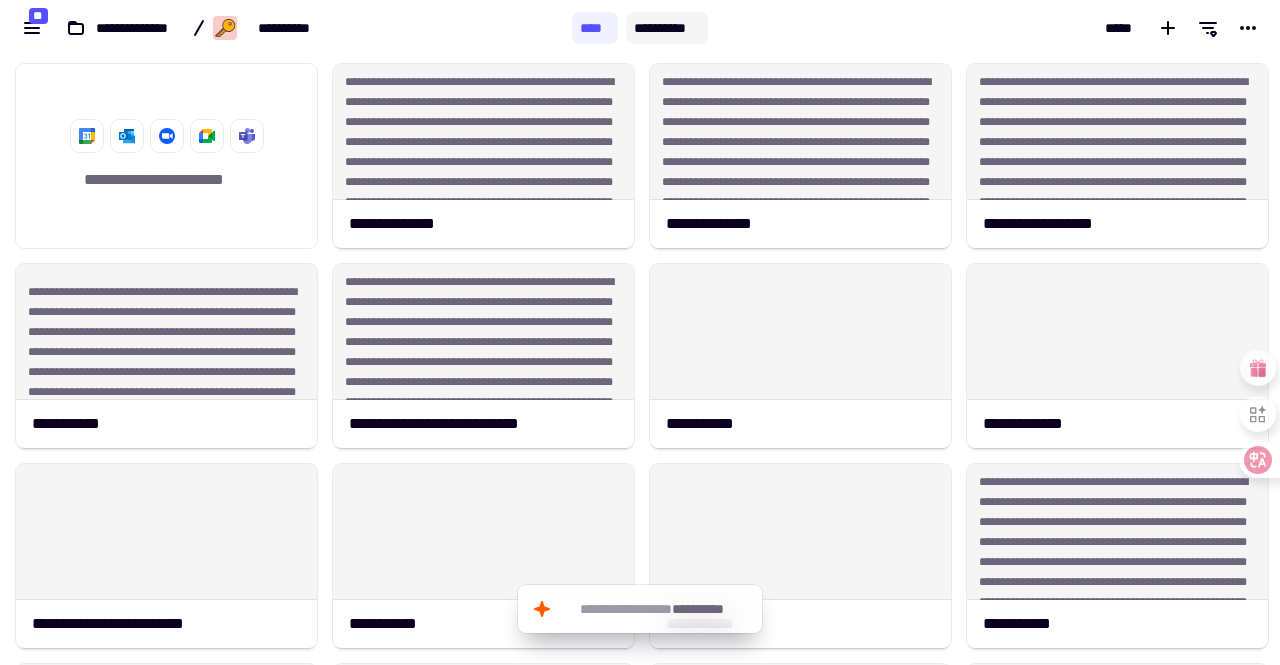 click on "**********" 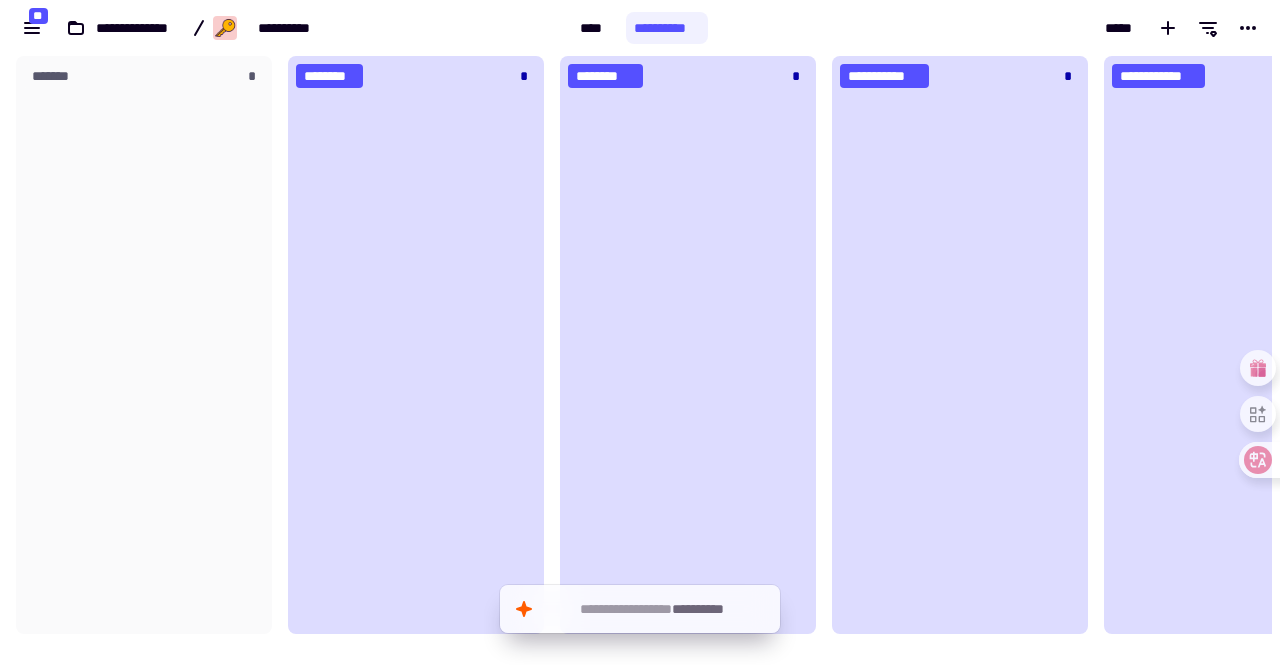 scroll, scrollTop: 16, scrollLeft: 16, axis: both 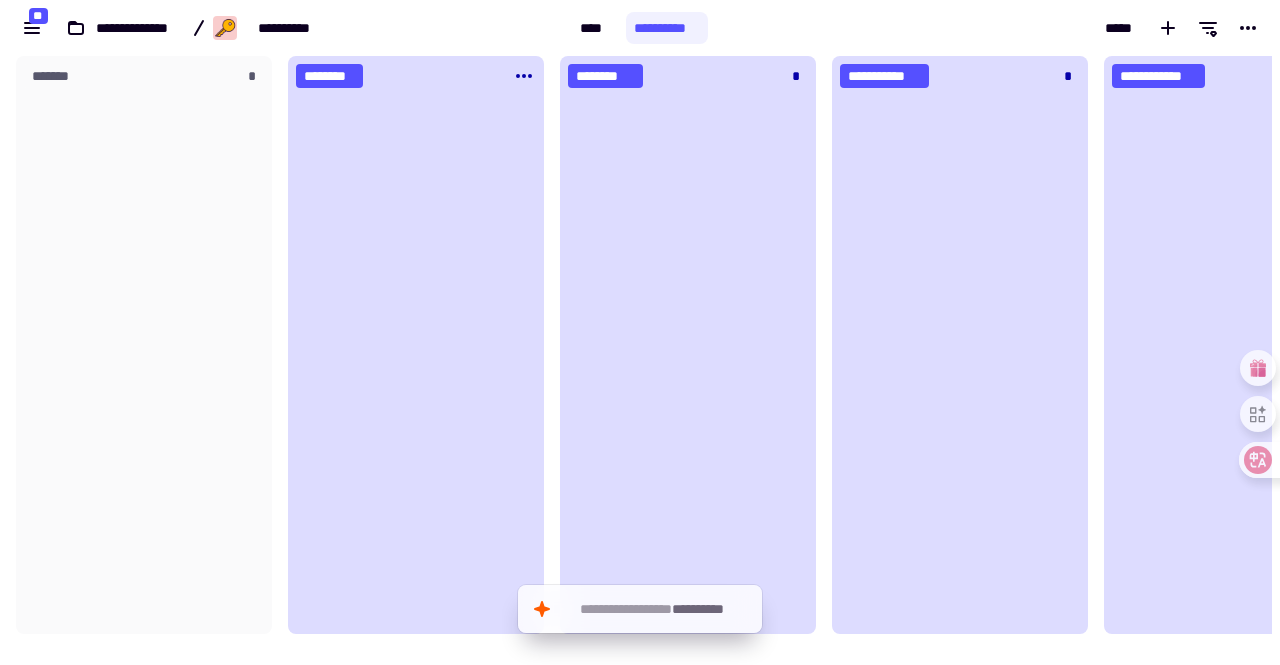 click 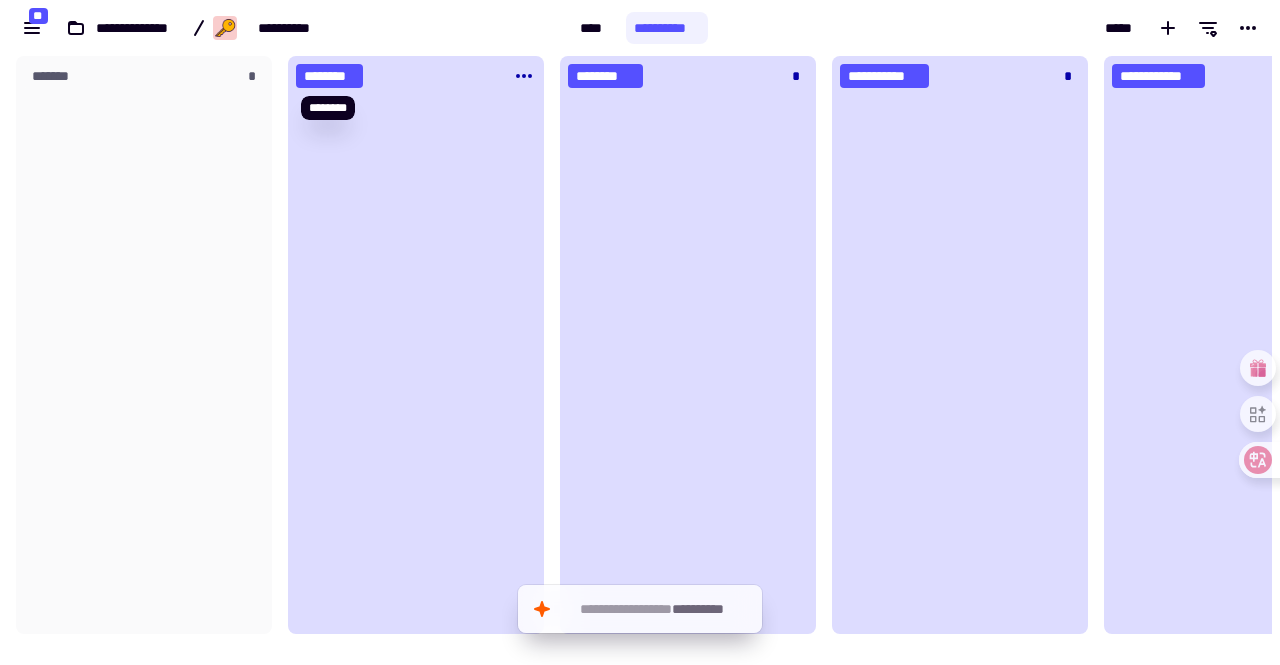 click on "********" 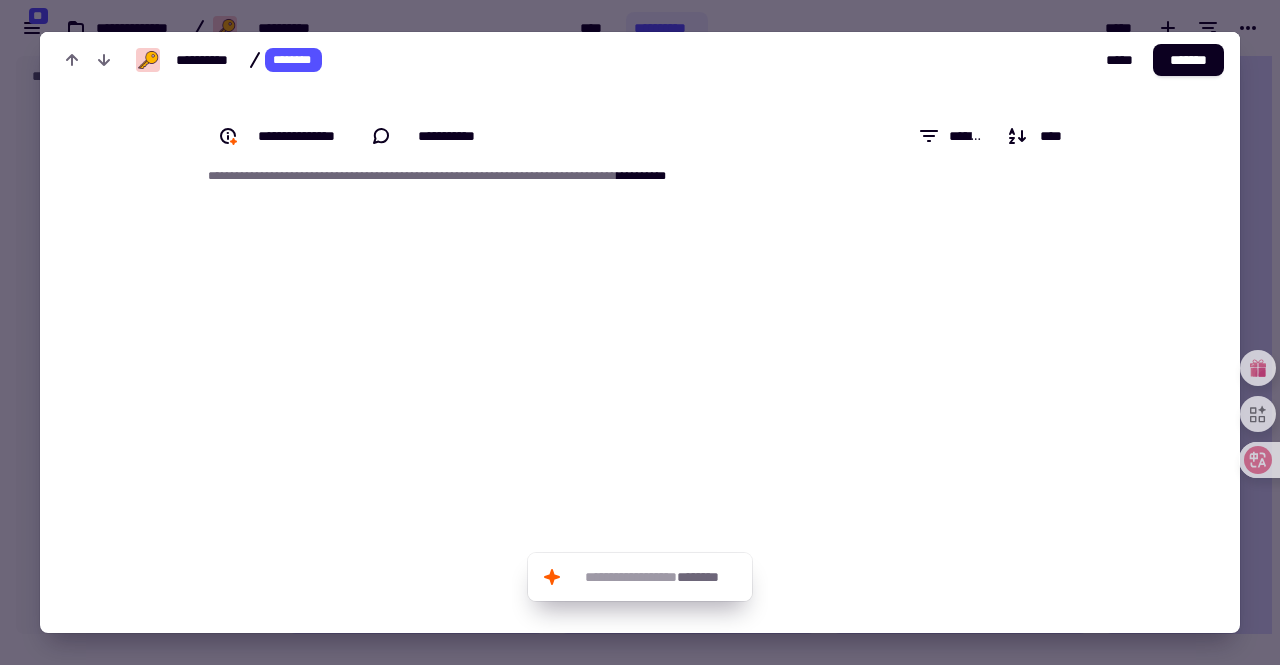click at bounding box center (640, 332) 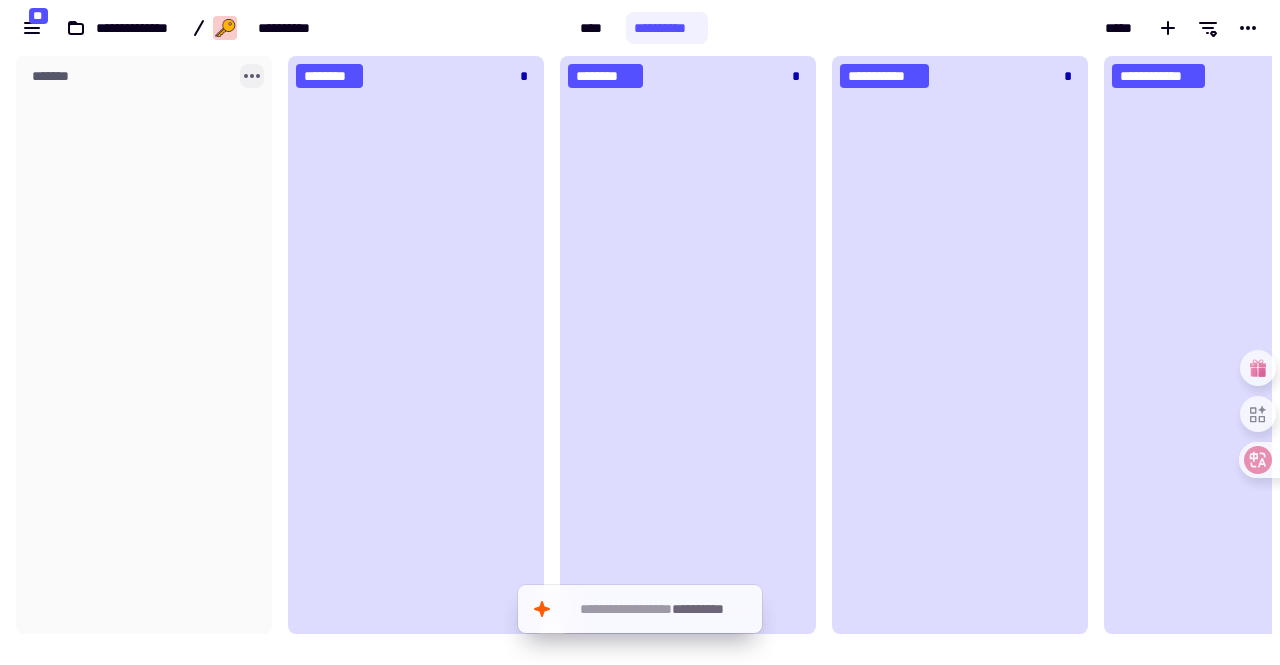 click 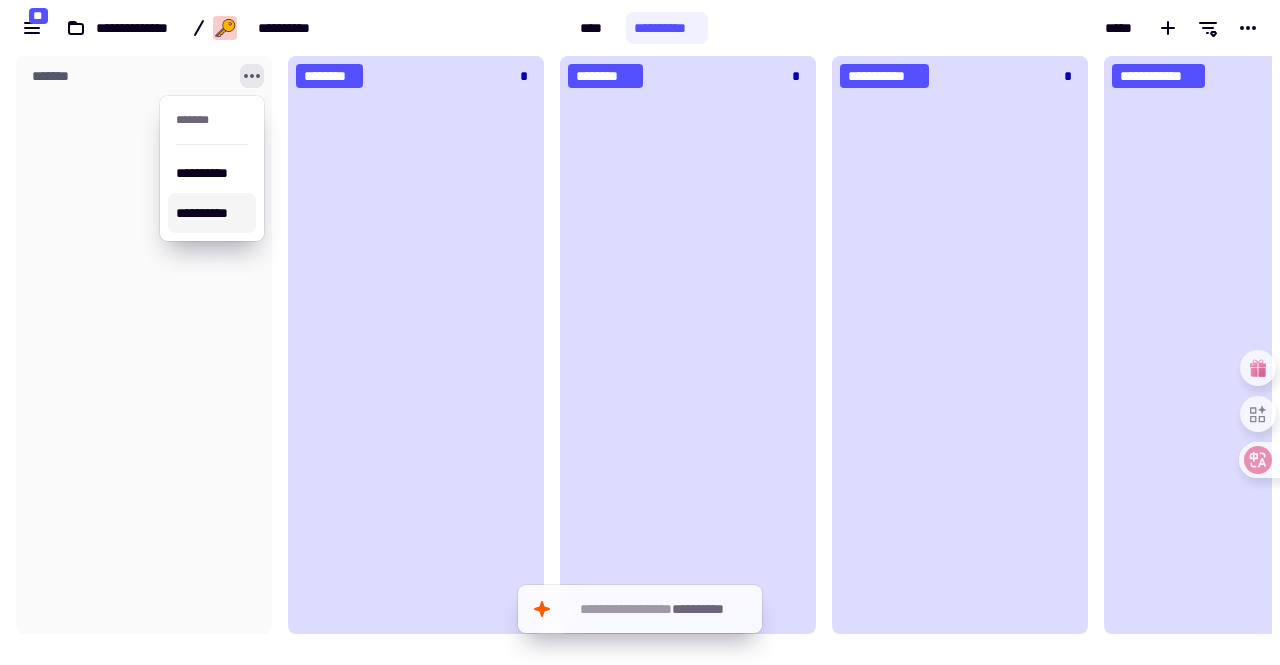 click 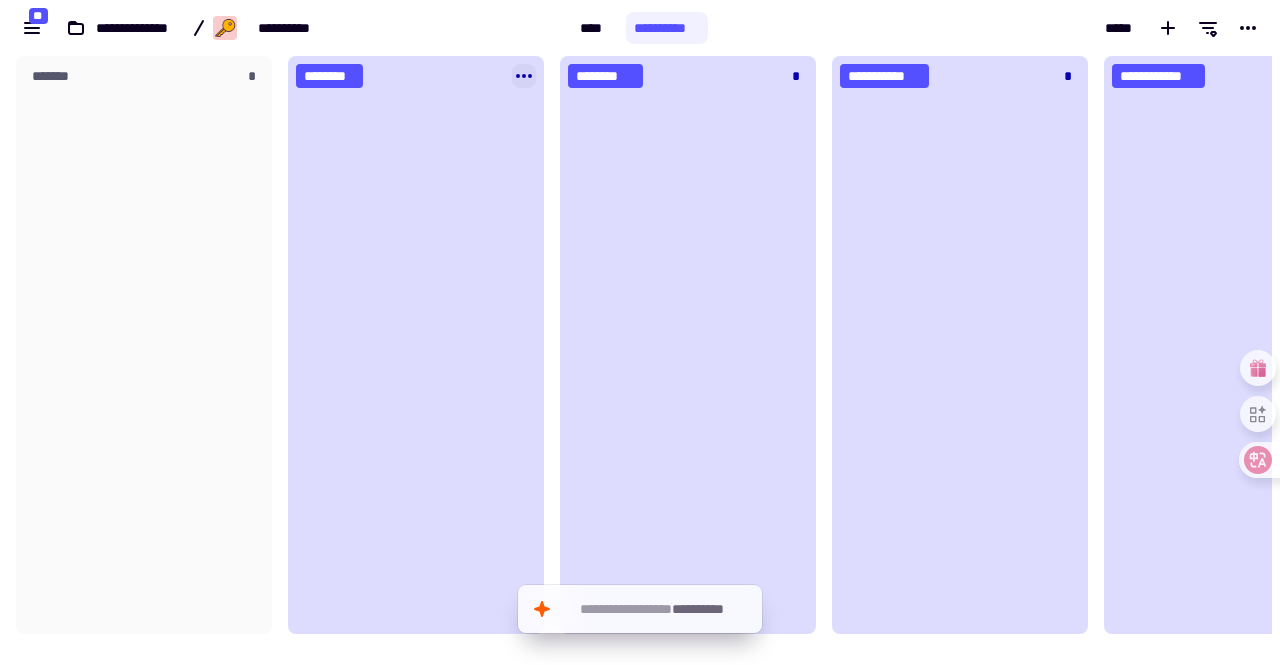click 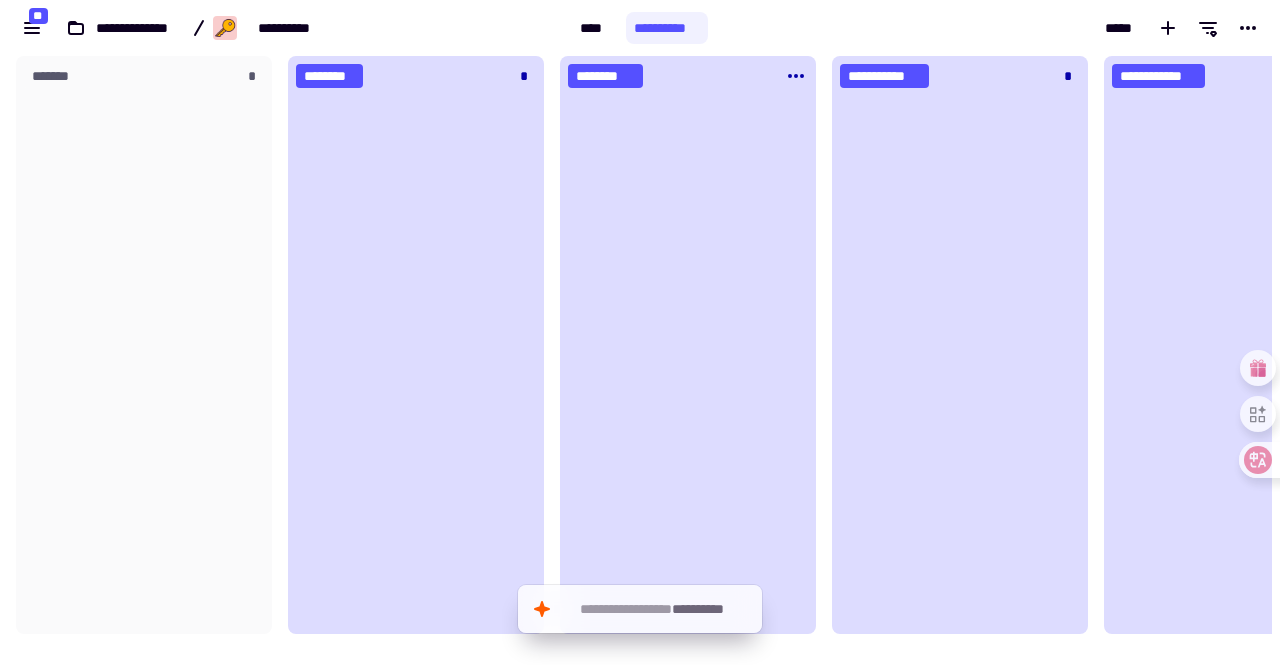 click 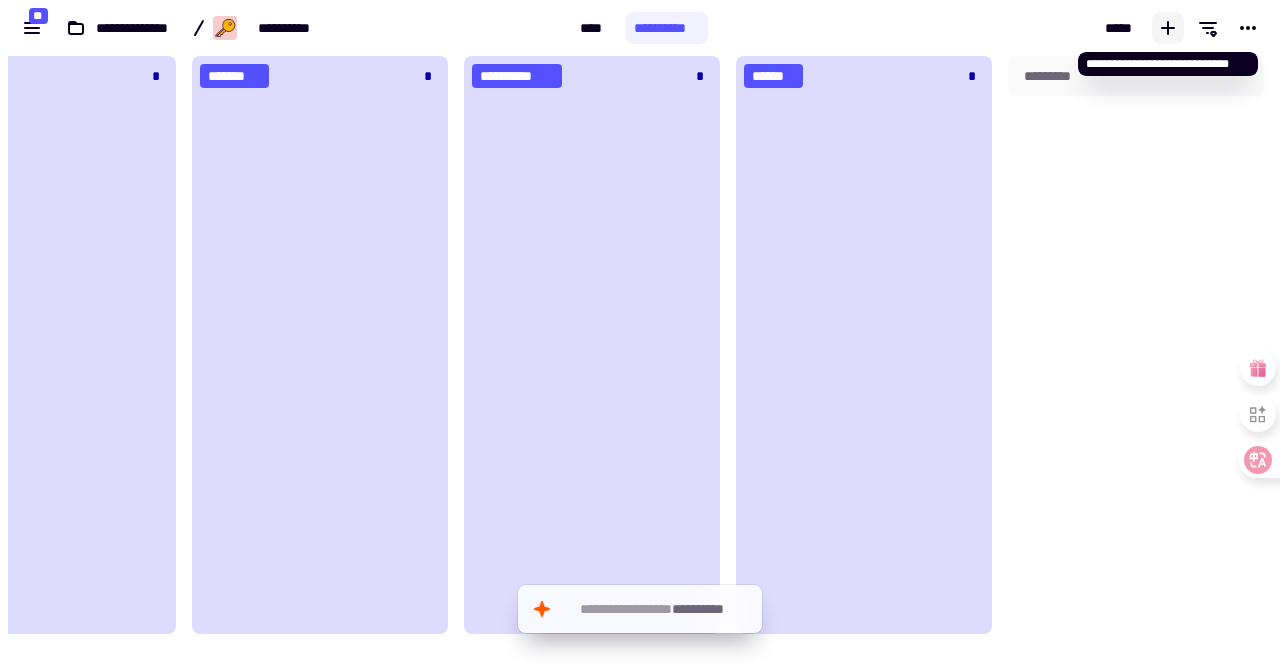 click 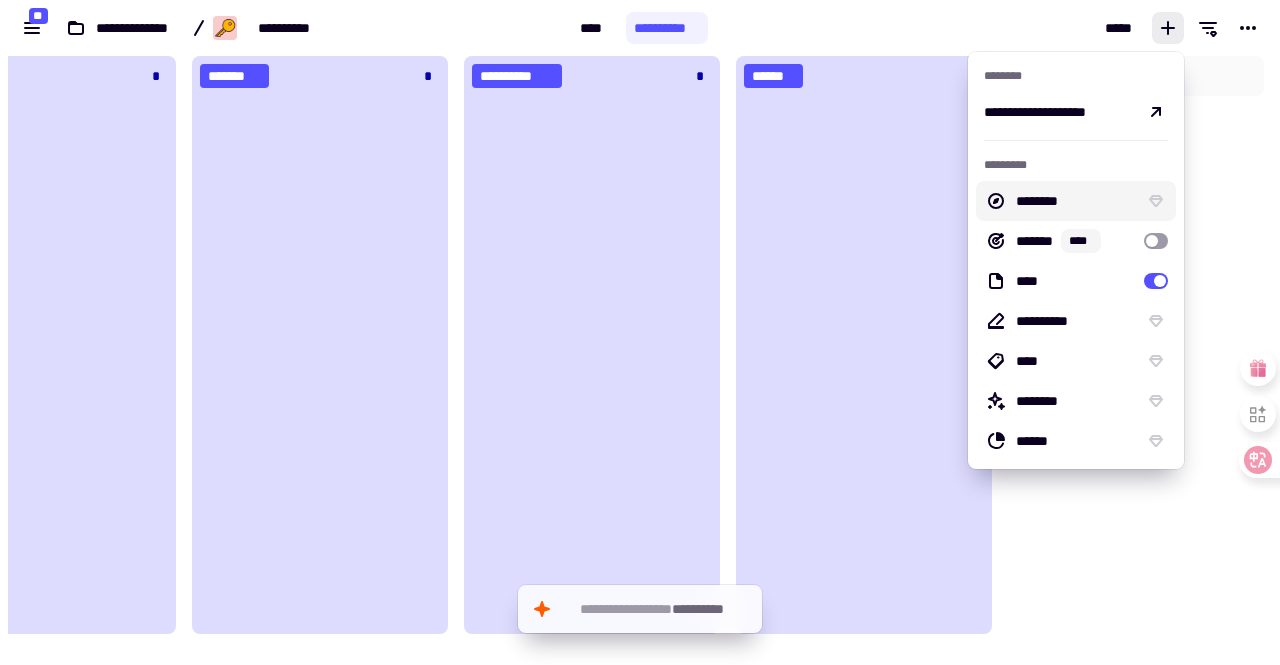 click on "*********" 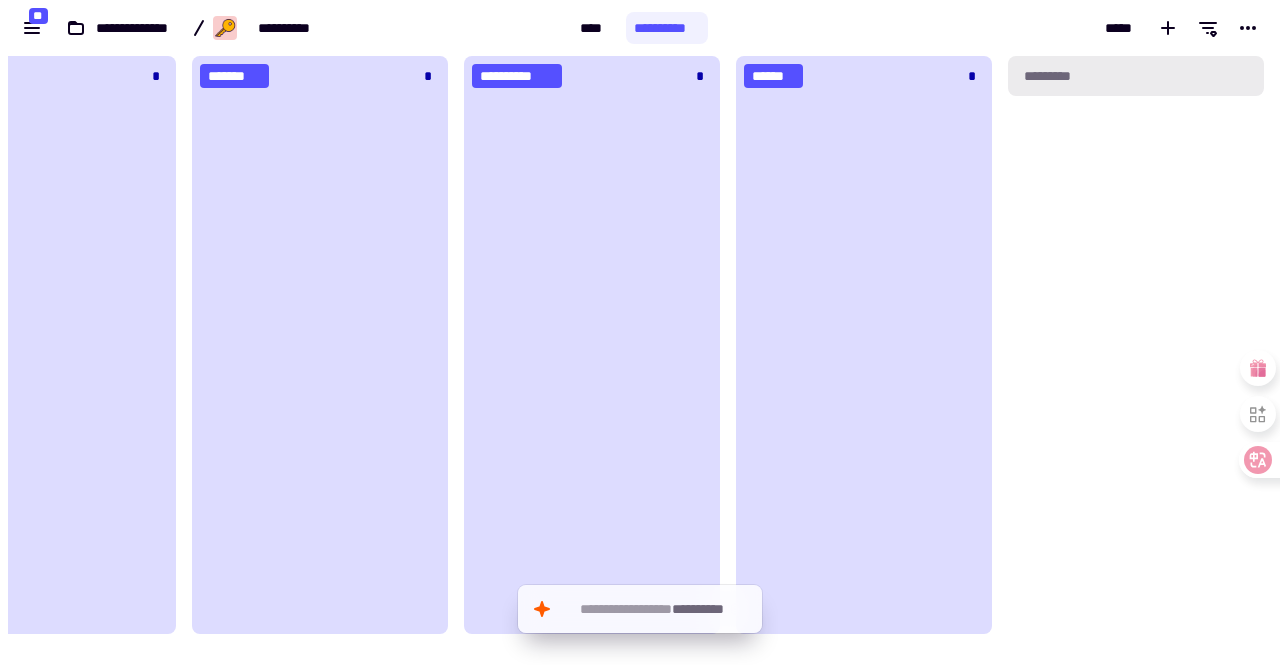 click on "*********" 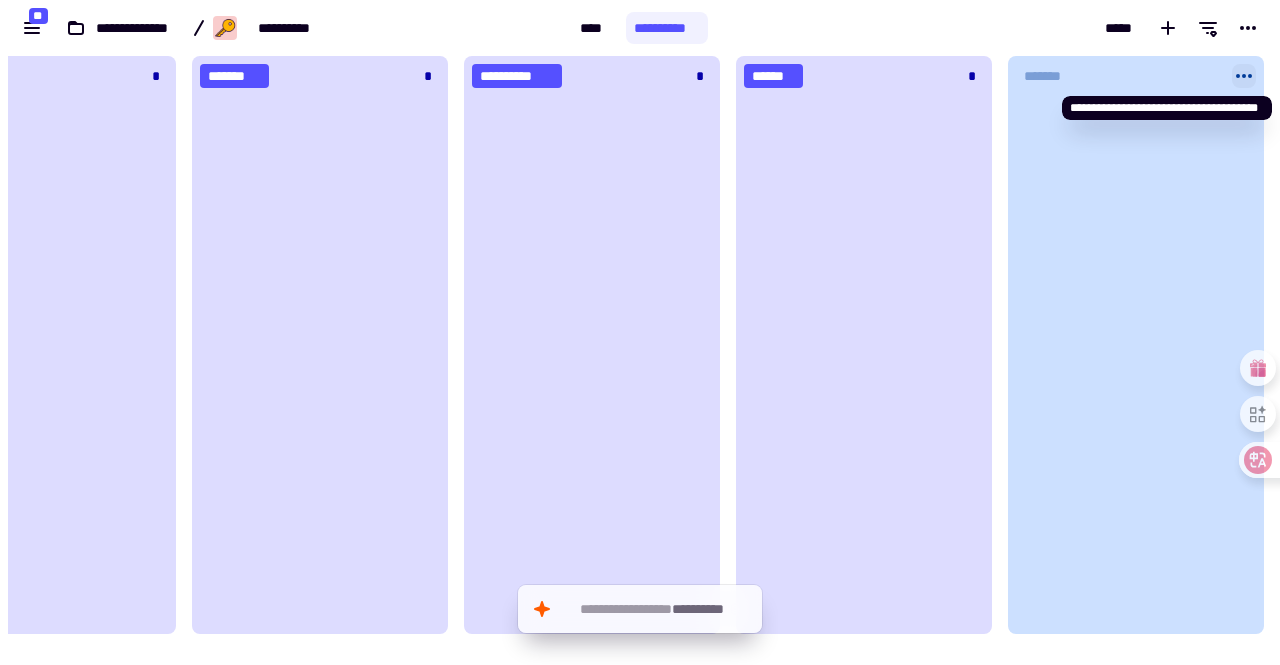 click 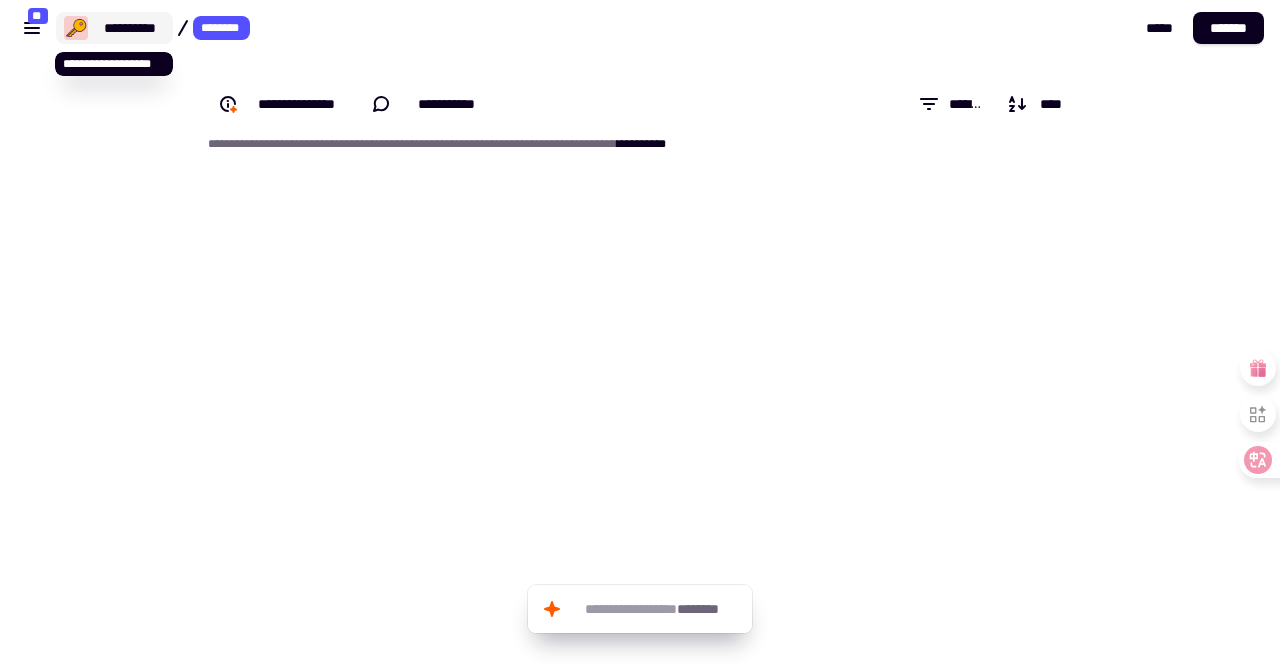 click on "**********" 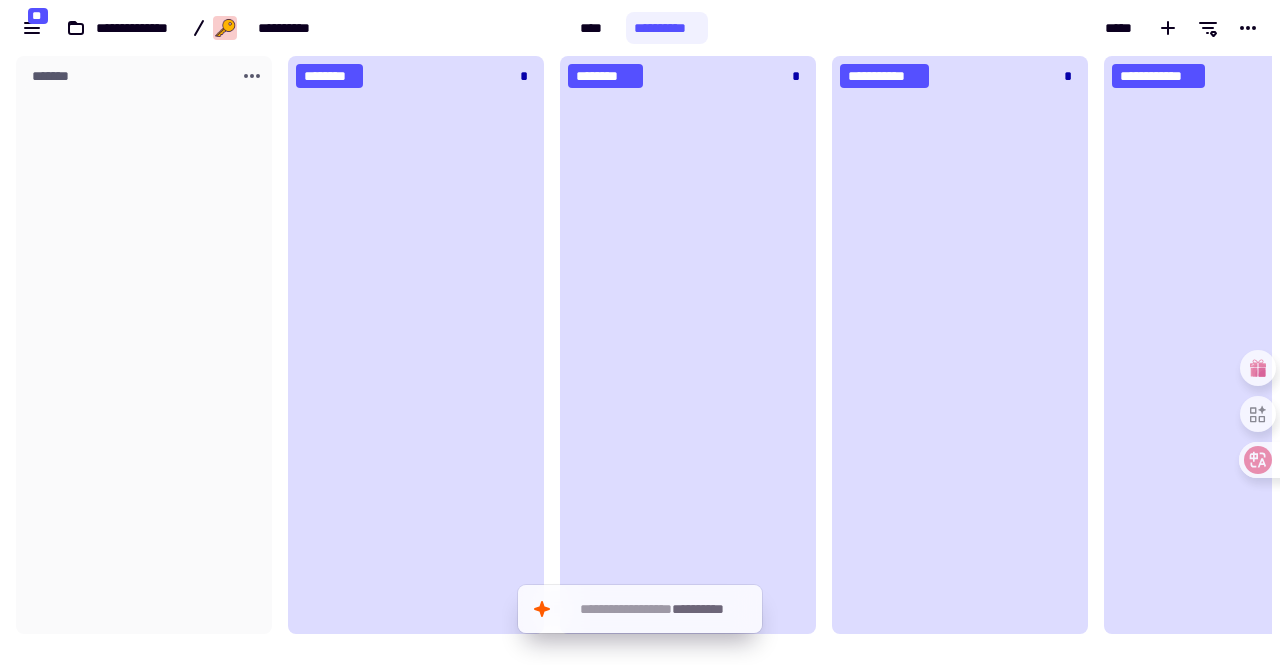 scroll, scrollTop: 16, scrollLeft: 16, axis: both 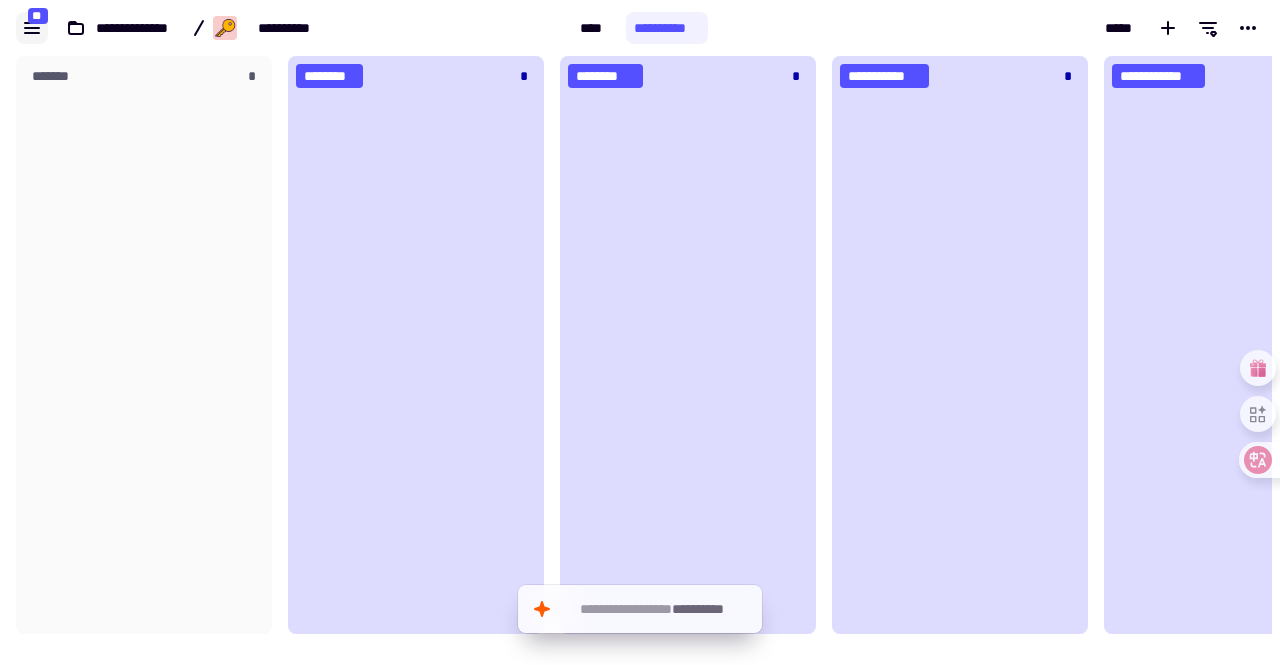 click 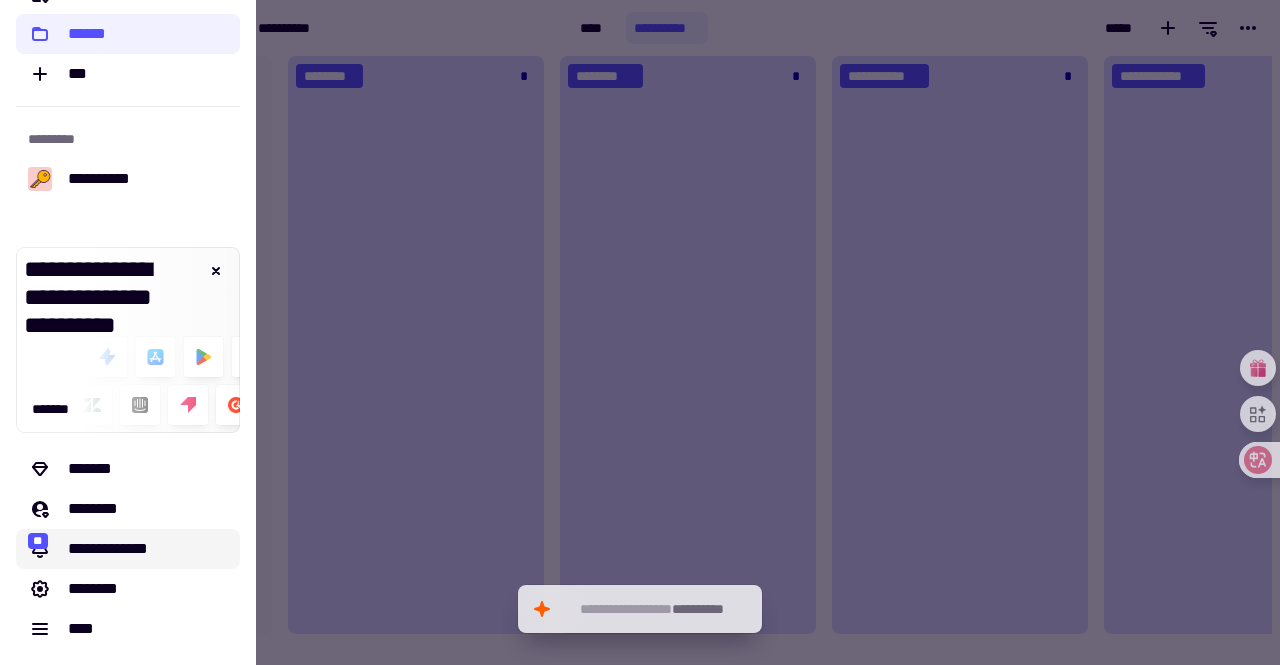 click on "**********" 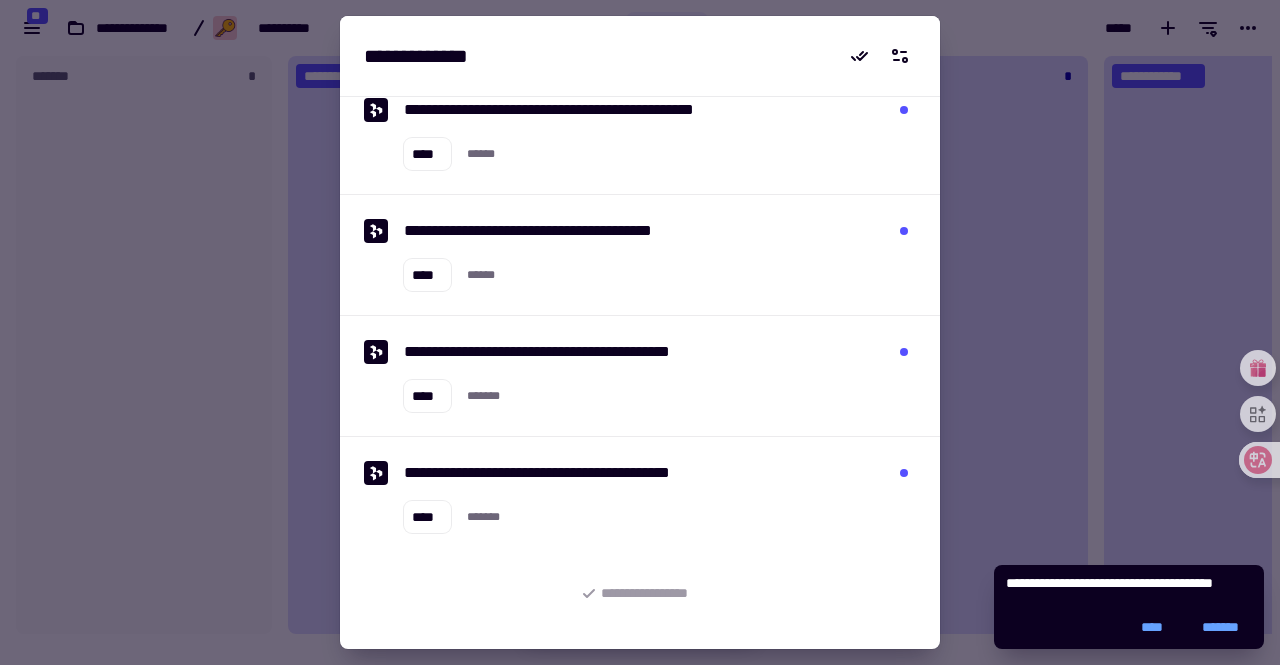 click at bounding box center [640, 332] 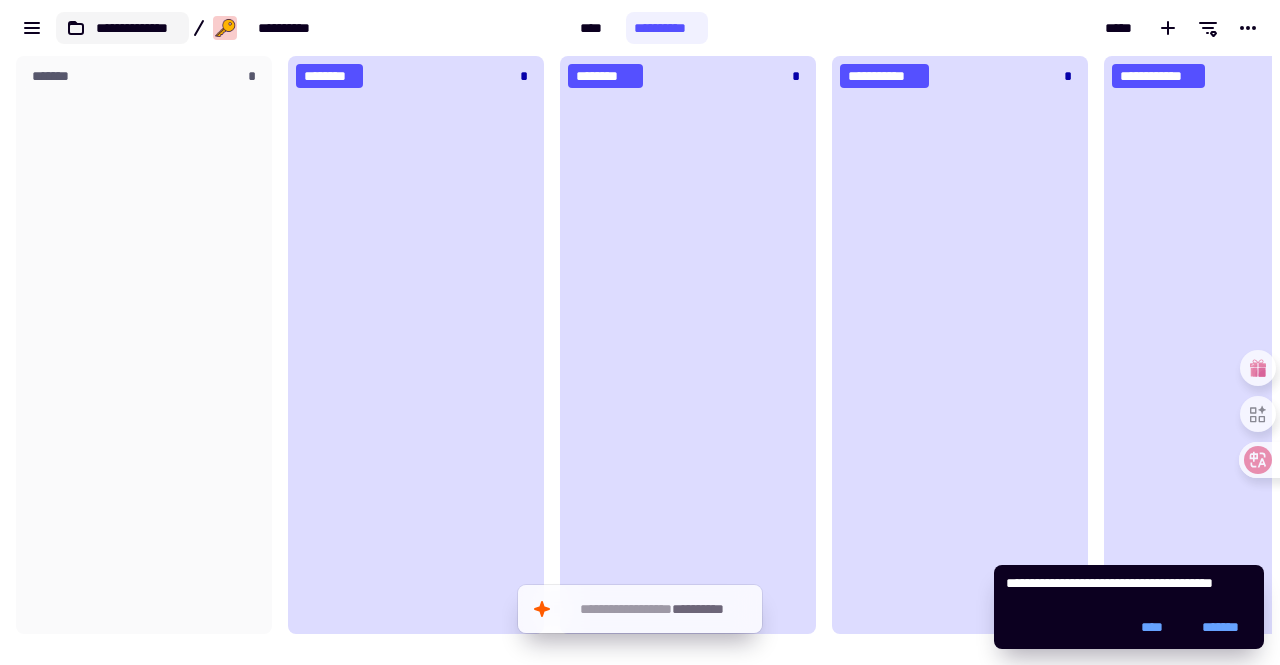 click on "**********" 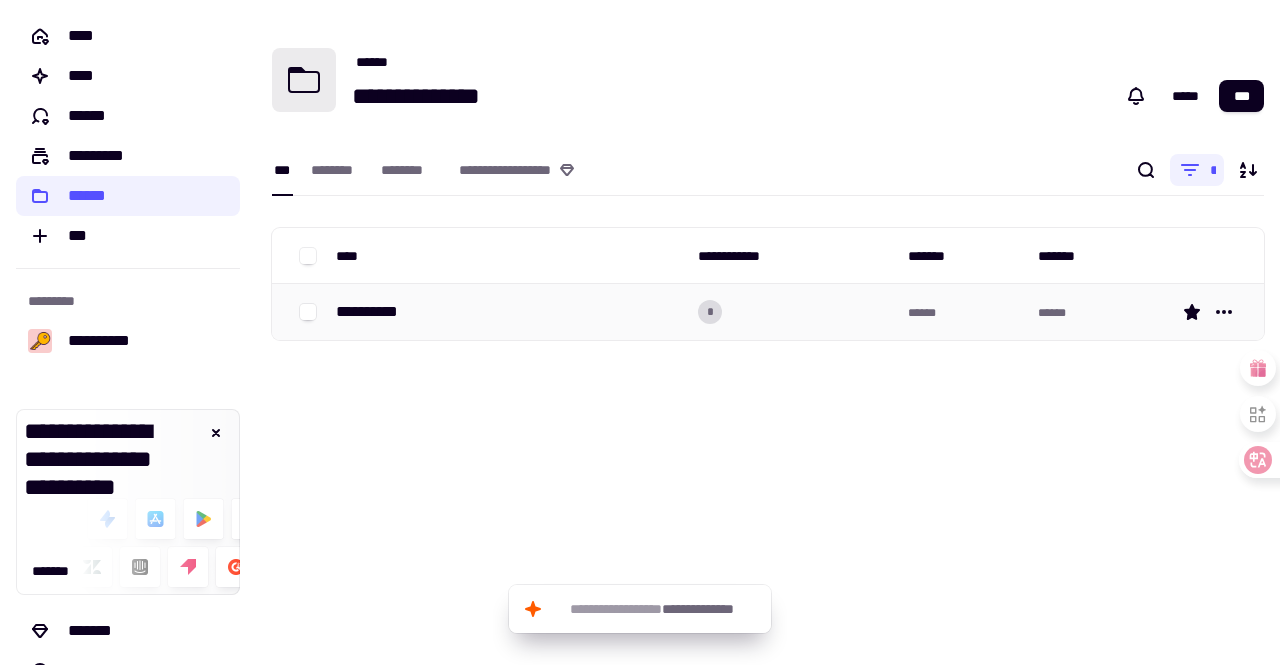 click on "**********" at bounding box center (509, 312) 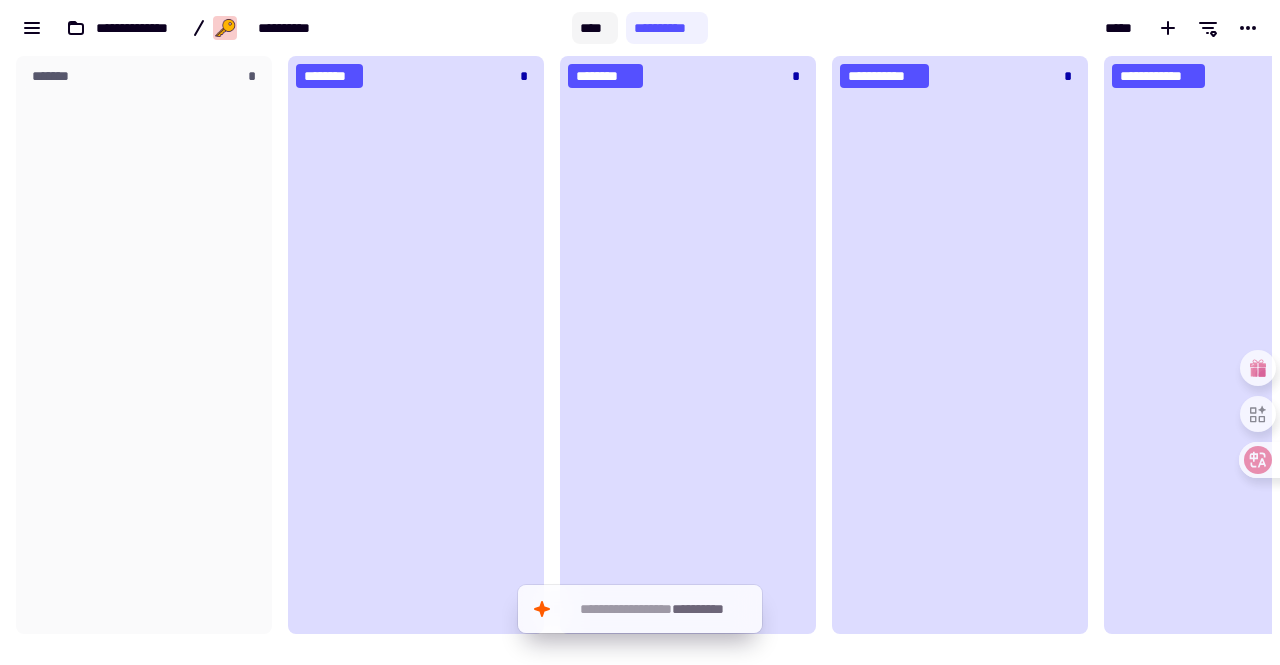 click on "****" 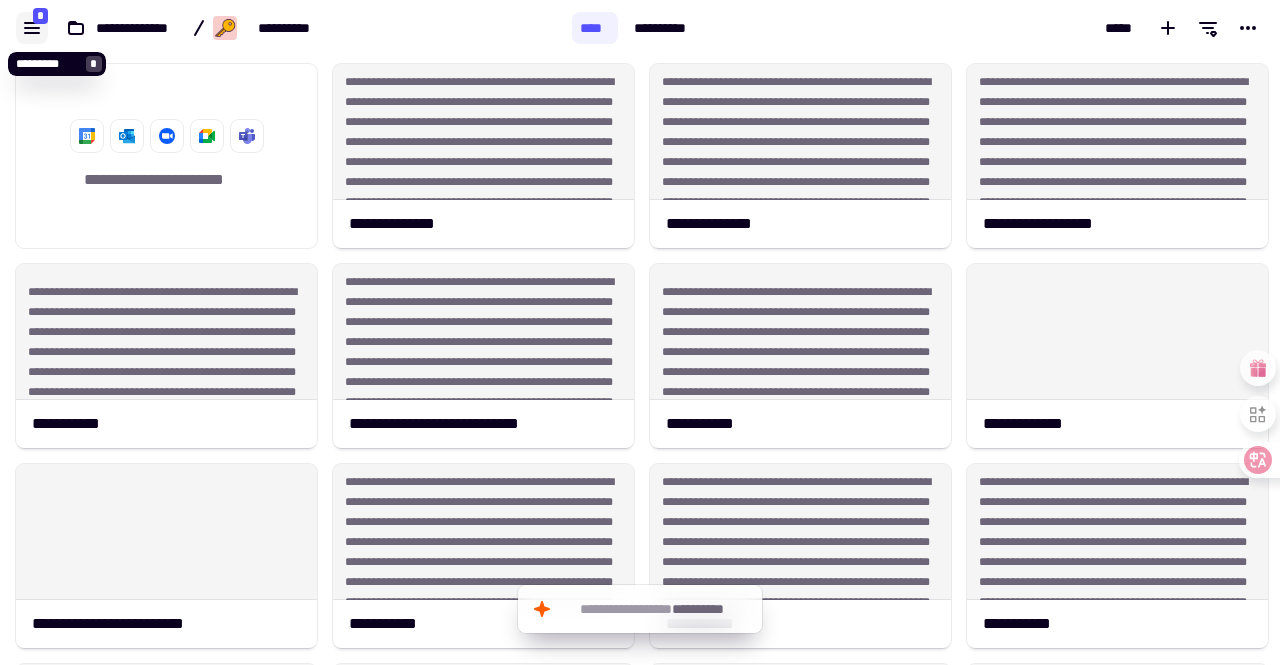 click 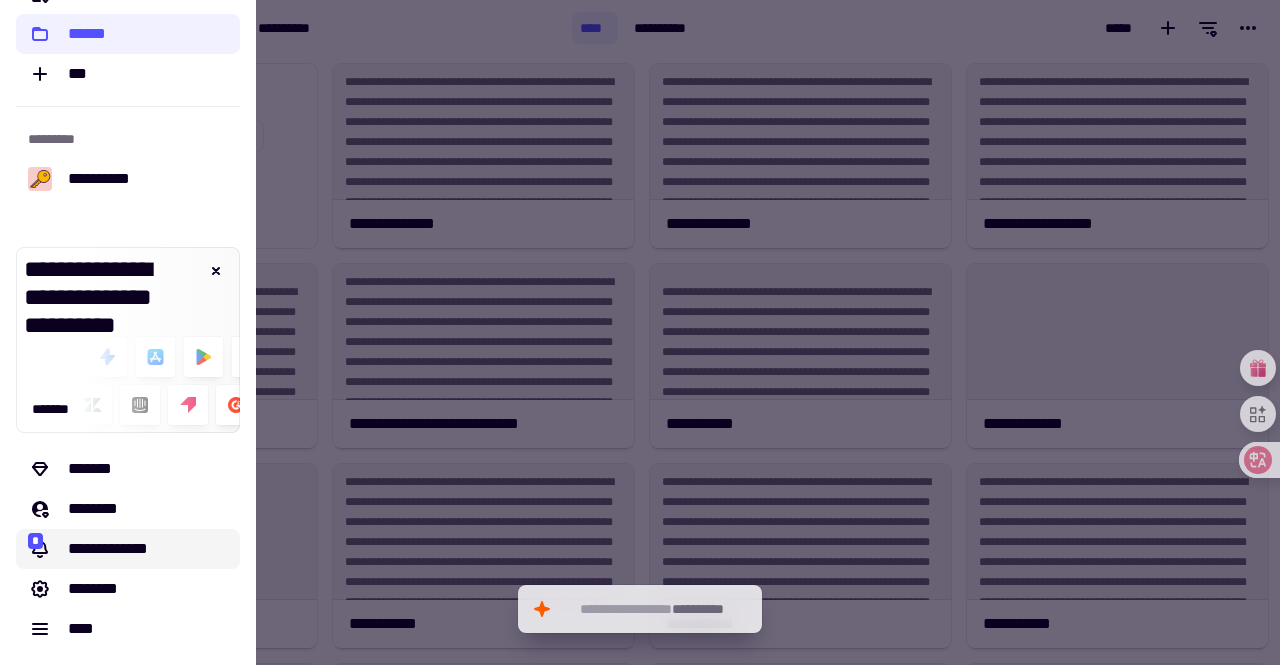 click on "**********" 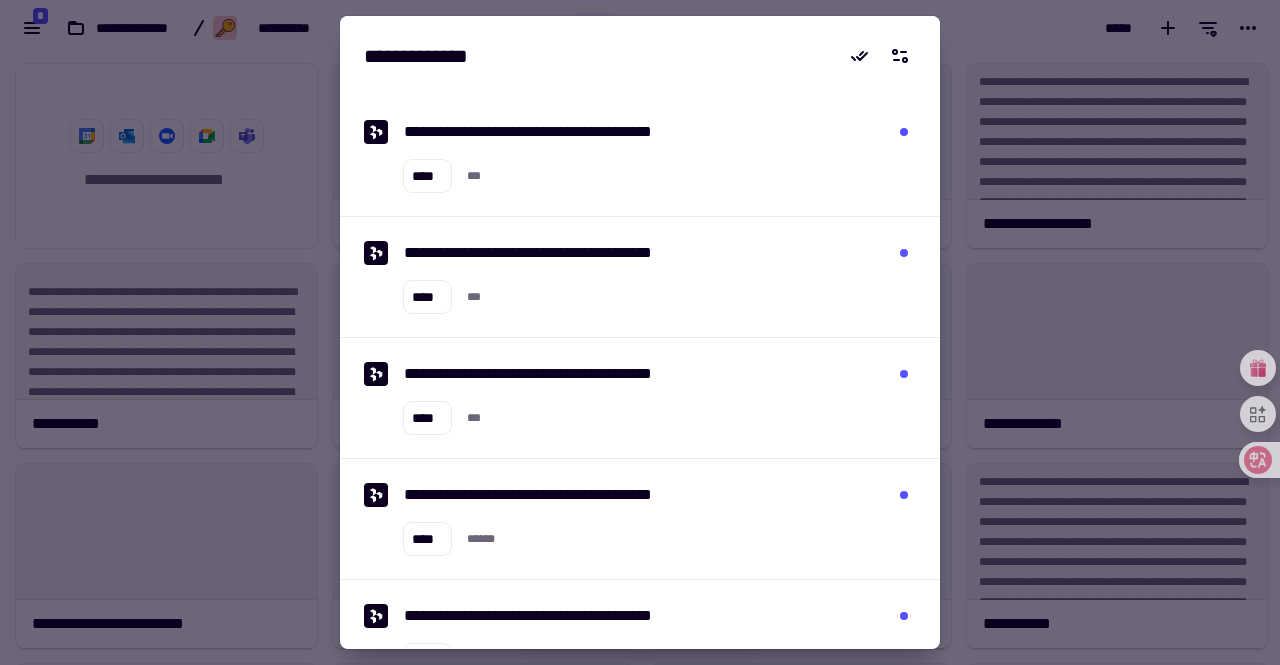 click at bounding box center (640, 332) 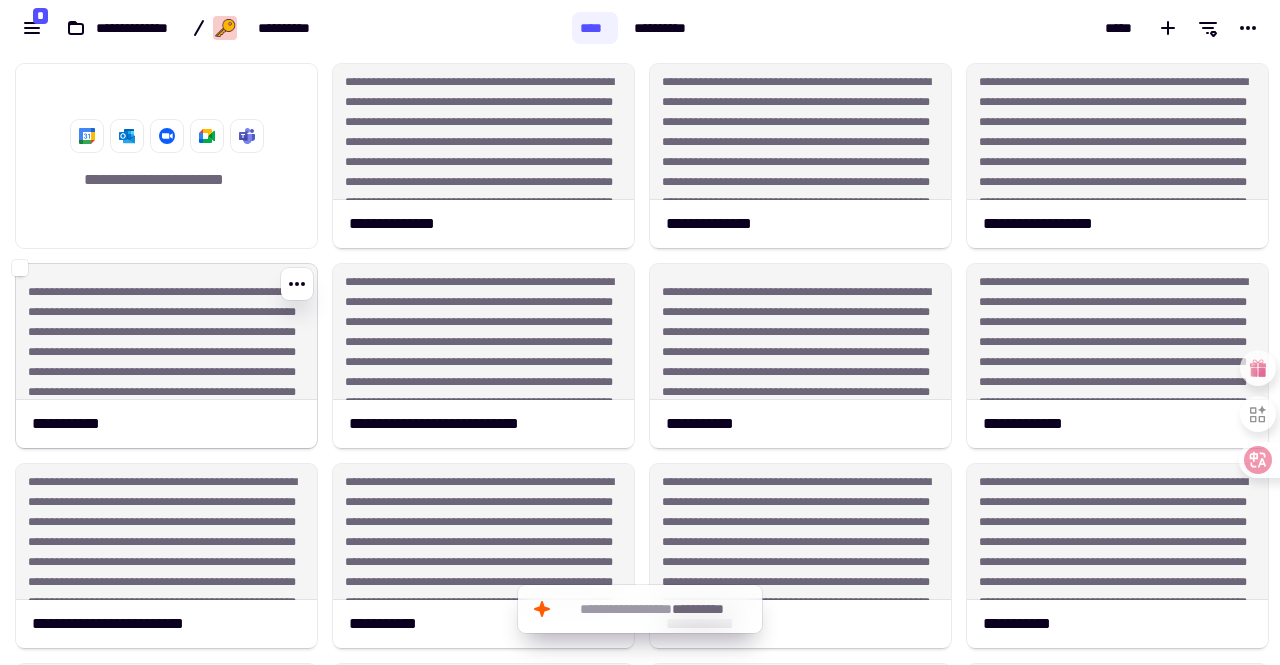 scroll, scrollTop: 324, scrollLeft: 0, axis: vertical 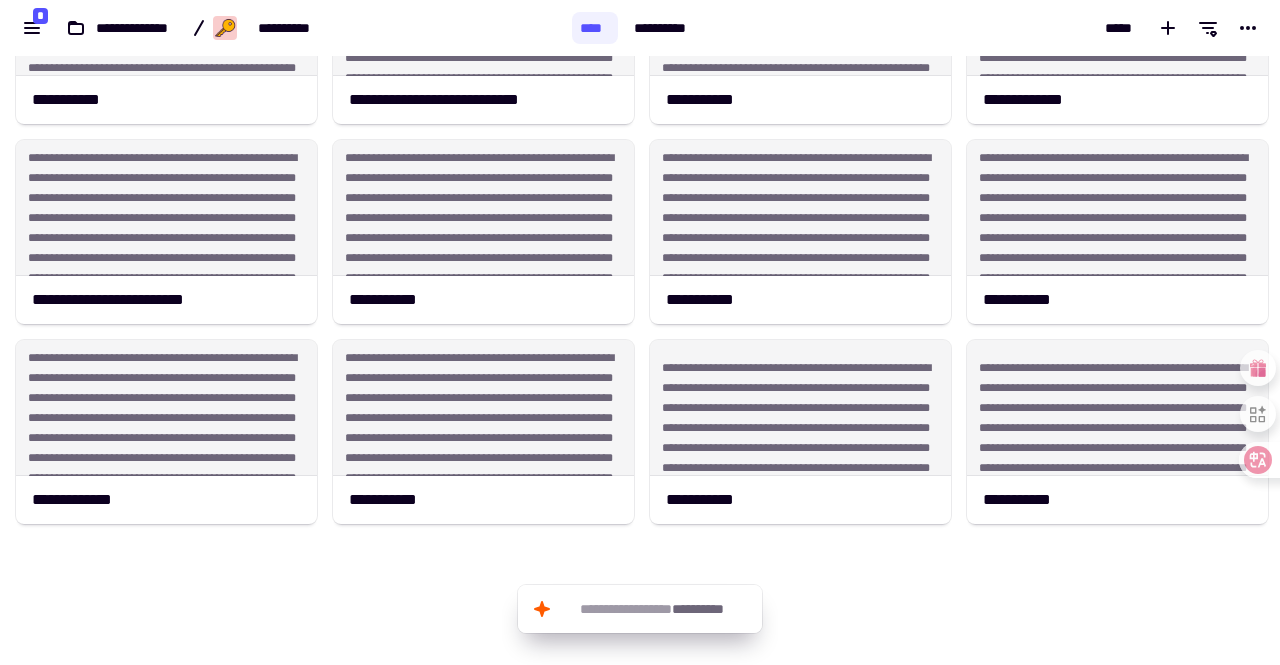 click on "**********" at bounding box center [286, 28] 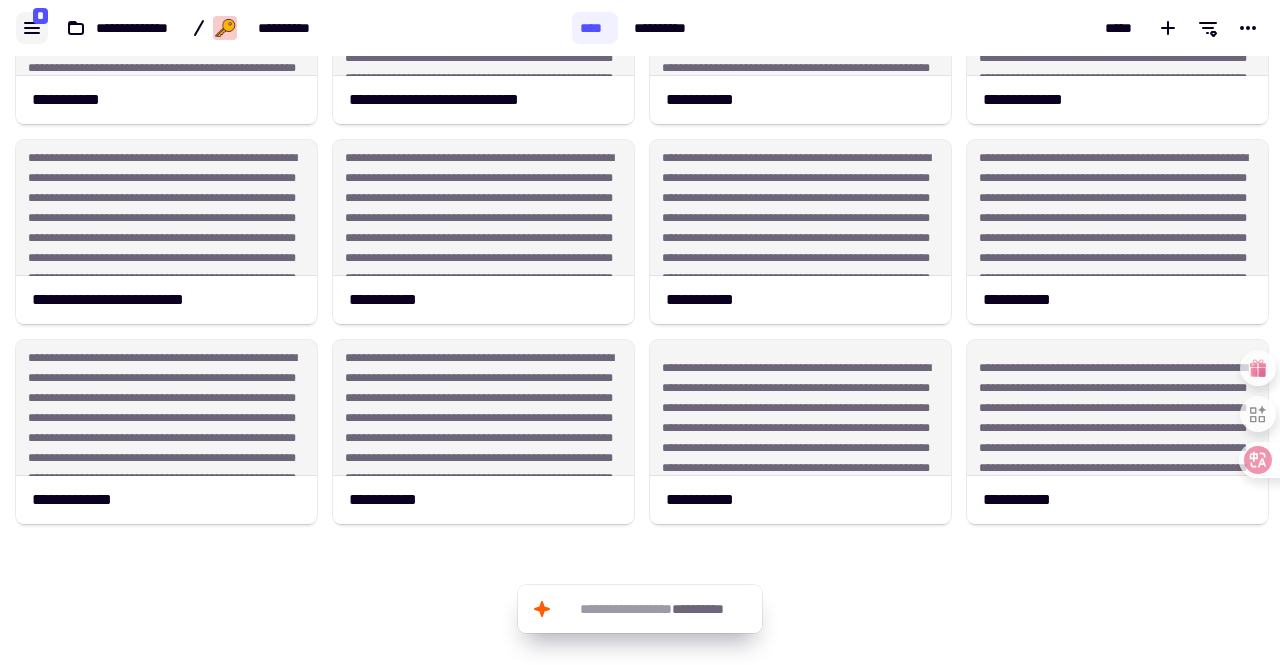click 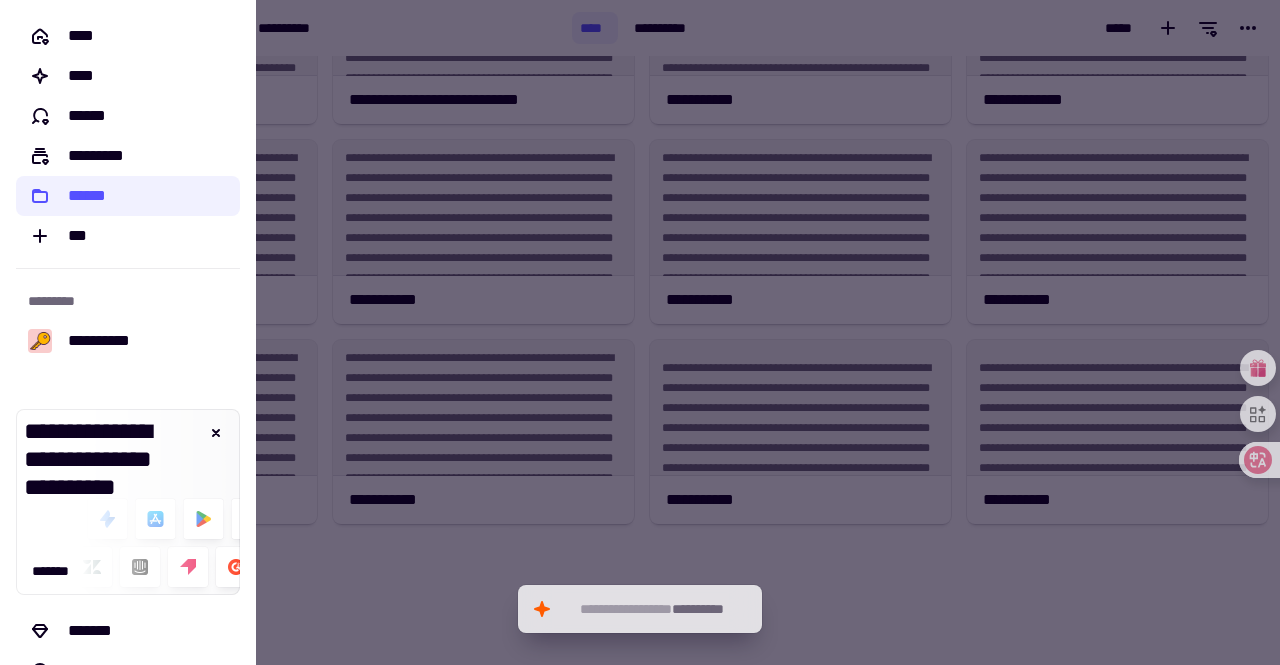 scroll, scrollTop: 162, scrollLeft: 0, axis: vertical 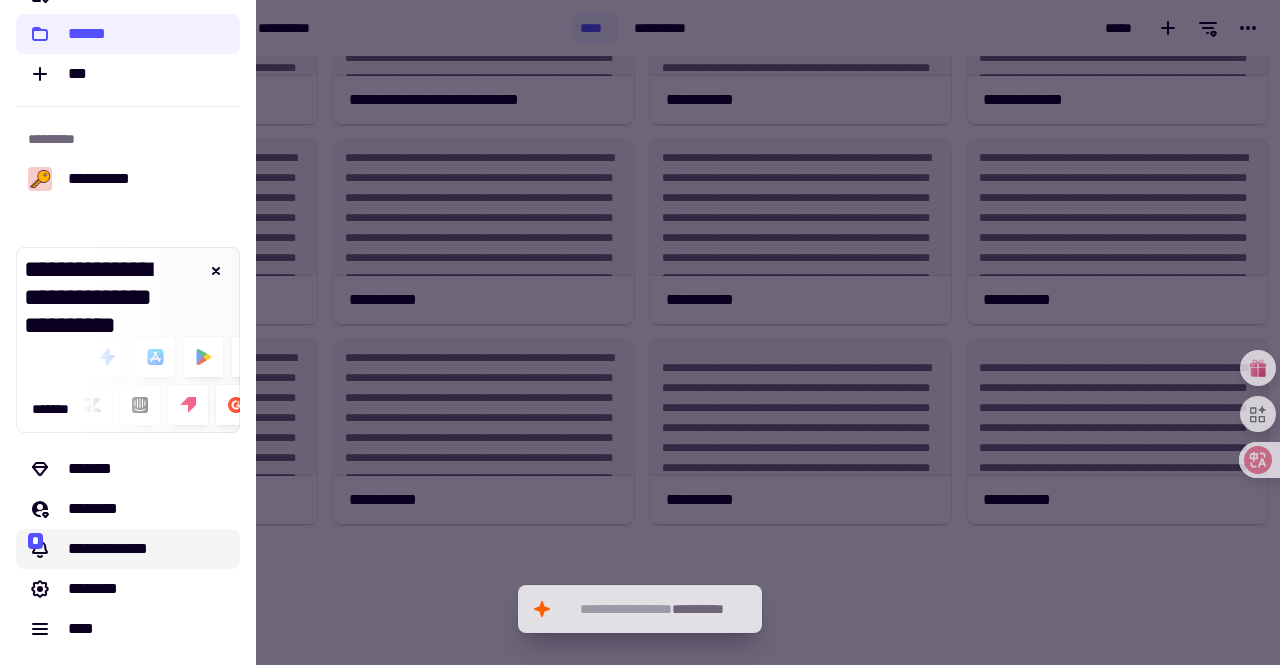 click on "**********" 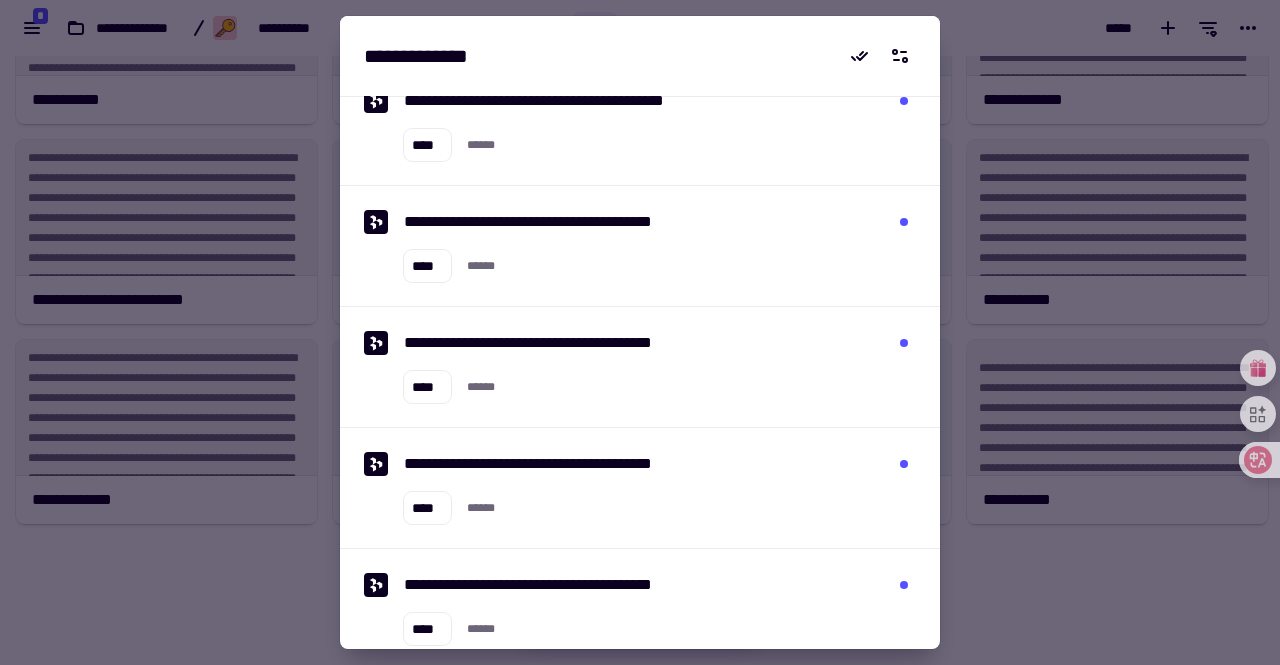 scroll, scrollTop: 0, scrollLeft: 0, axis: both 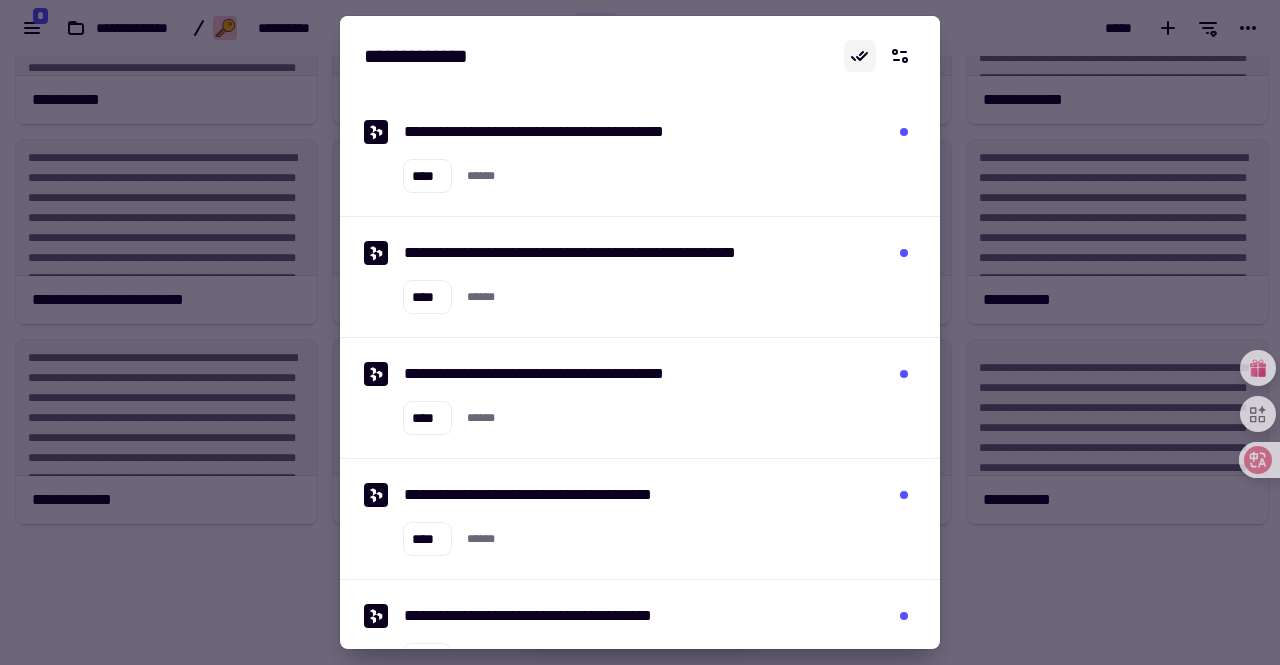 click 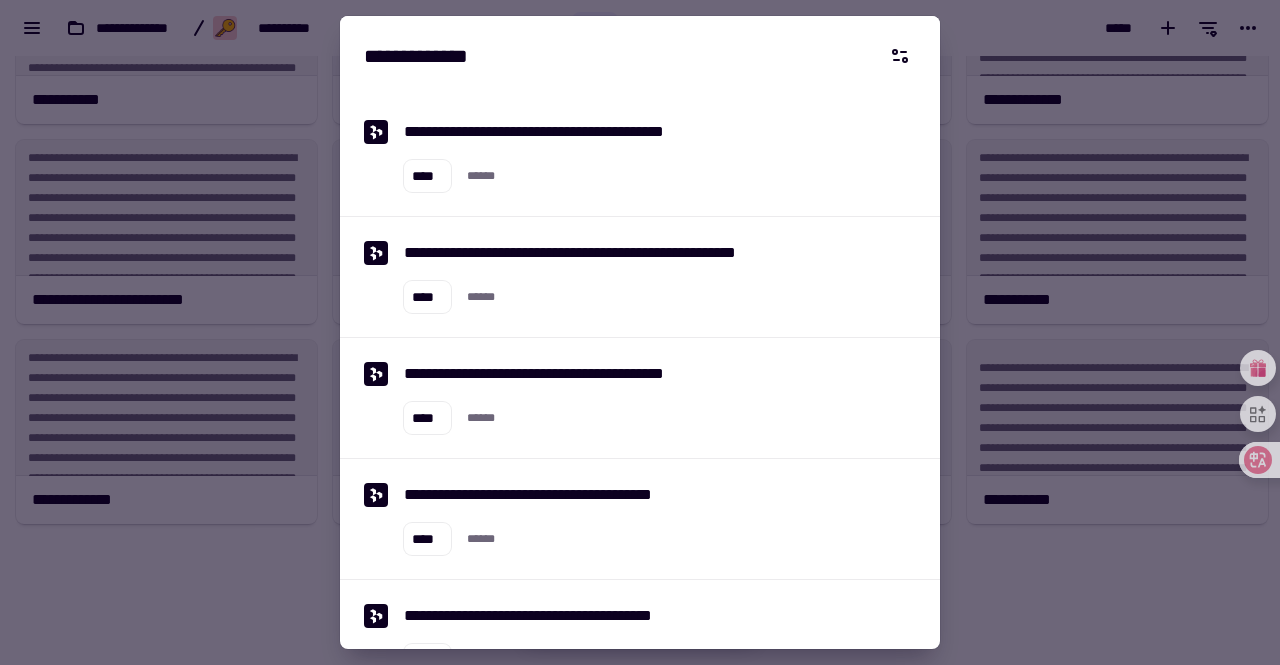 scroll, scrollTop: 122, scrollLeft: 0, axis: vertical 